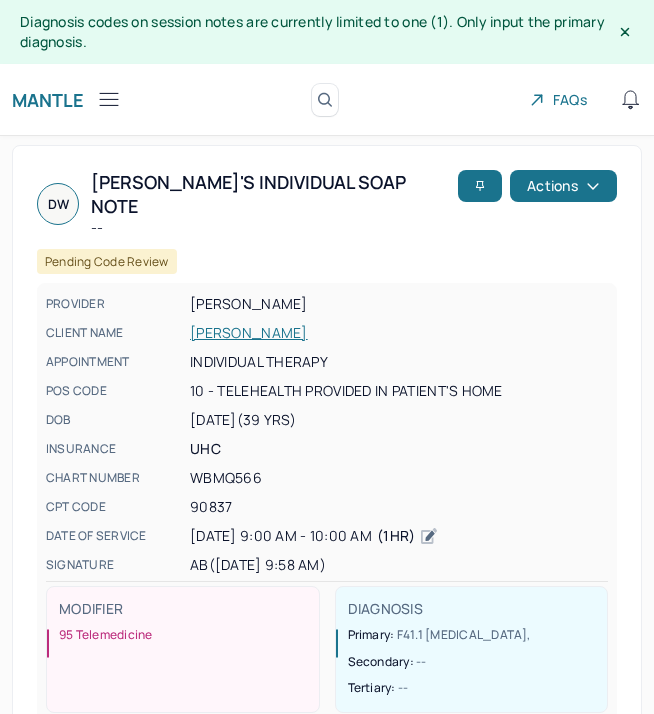scroll, scrollTop: 36, scrollLeft: 0, axis: vertical 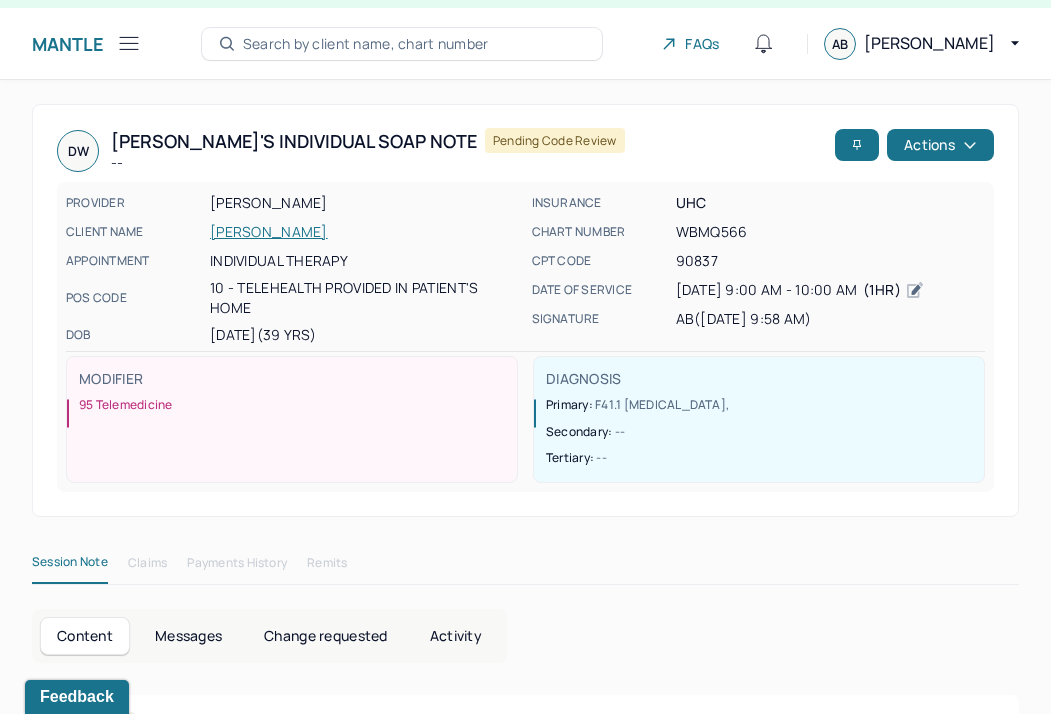 click 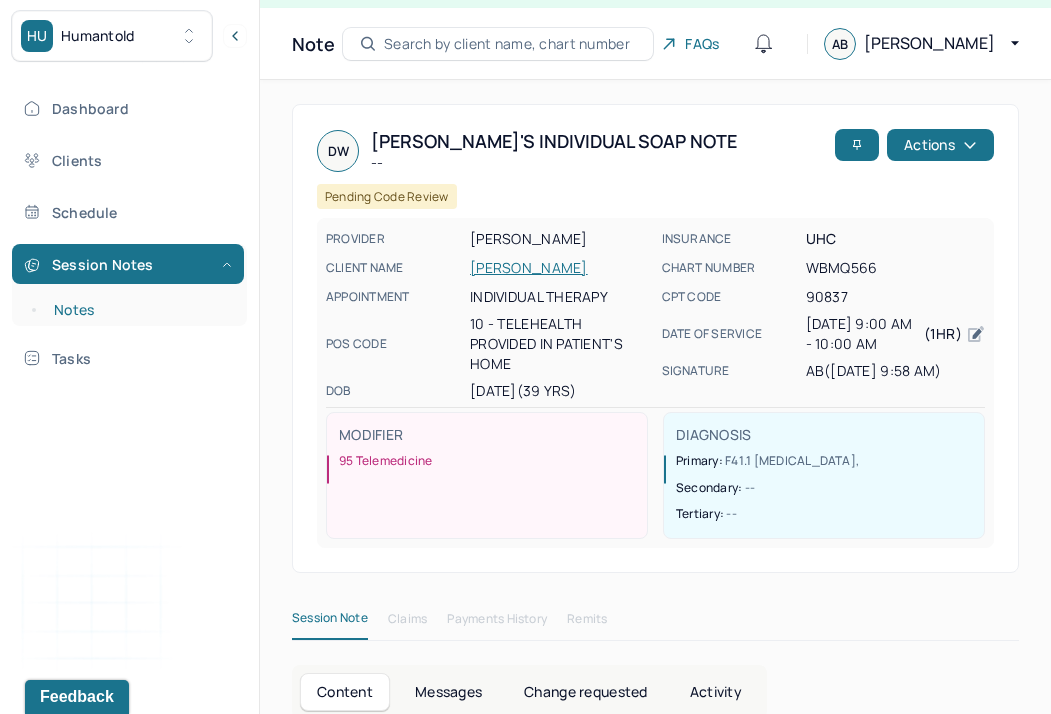 click on "Notes" at bounding box center (139, 310) 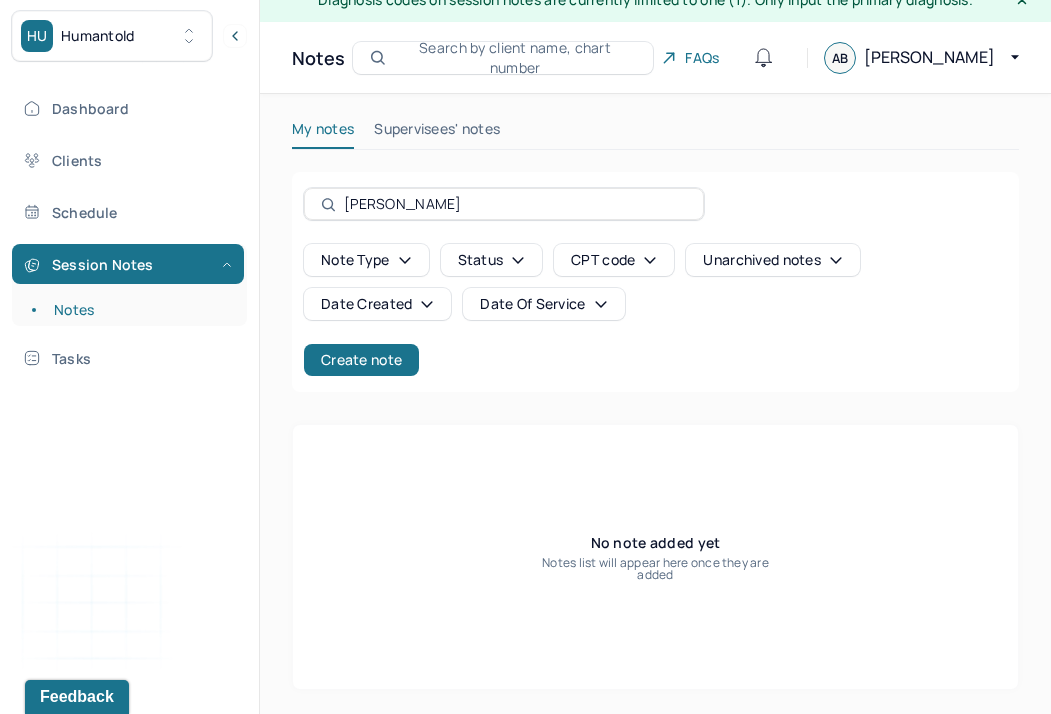 scroll, scrollTop: 22, scrollLeft: 0, axis: vertical 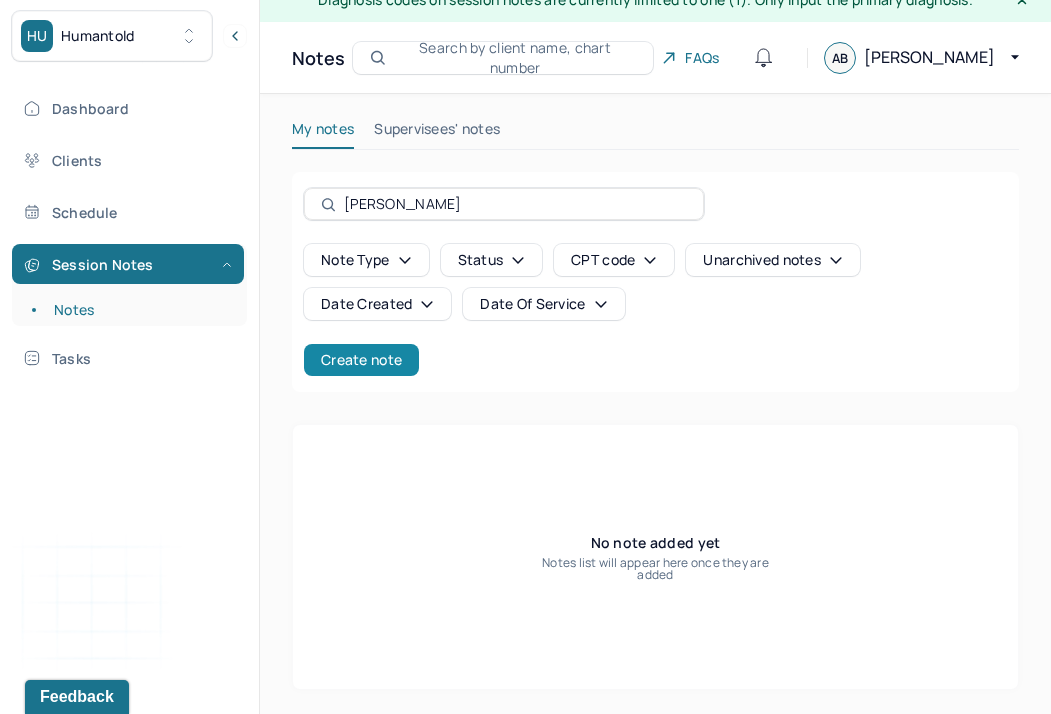 click on "Create note" at bounding box center (361, 360) 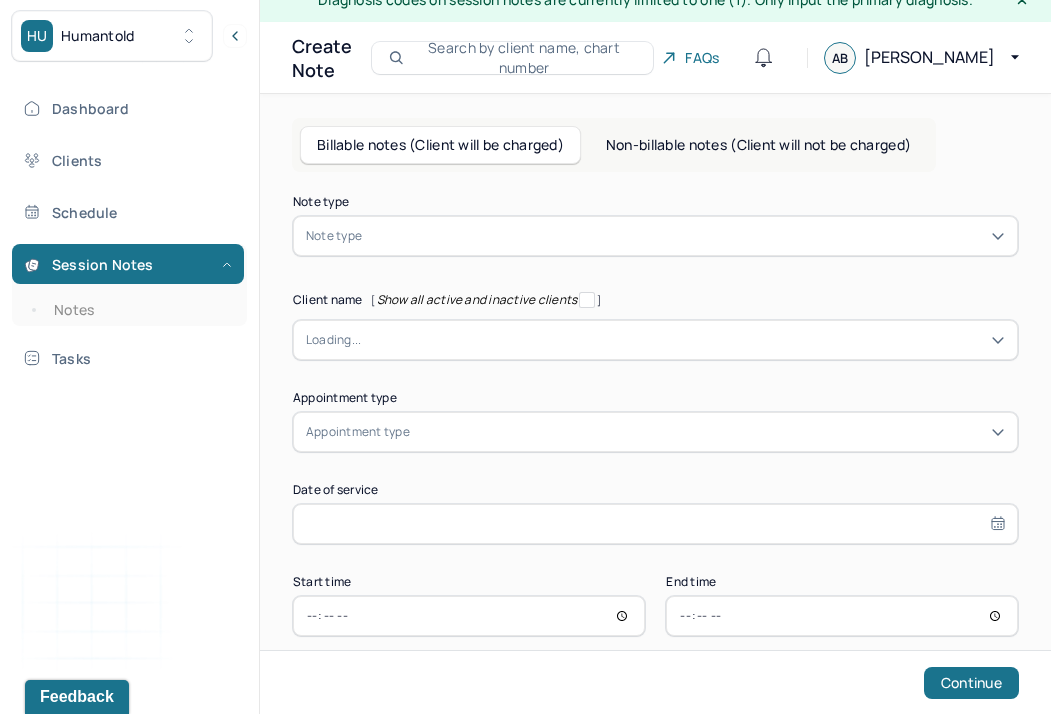 scroll, scrollTop: 0, scrollLeft: 0, axis: both 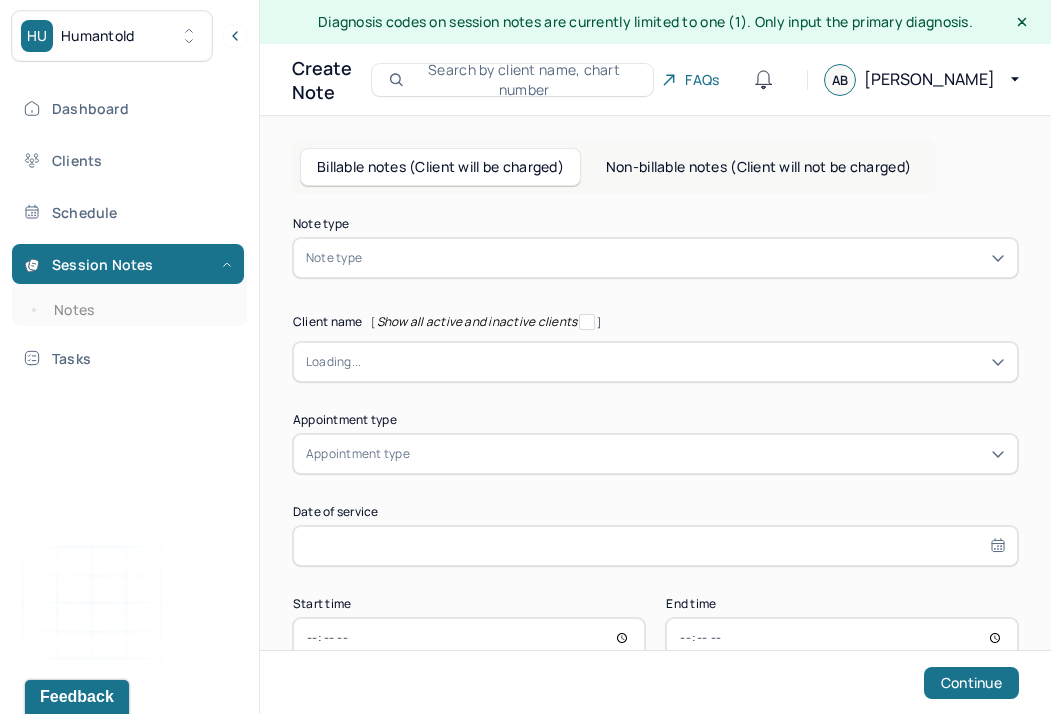 click on "Note type" at bounding box center [334, 258] 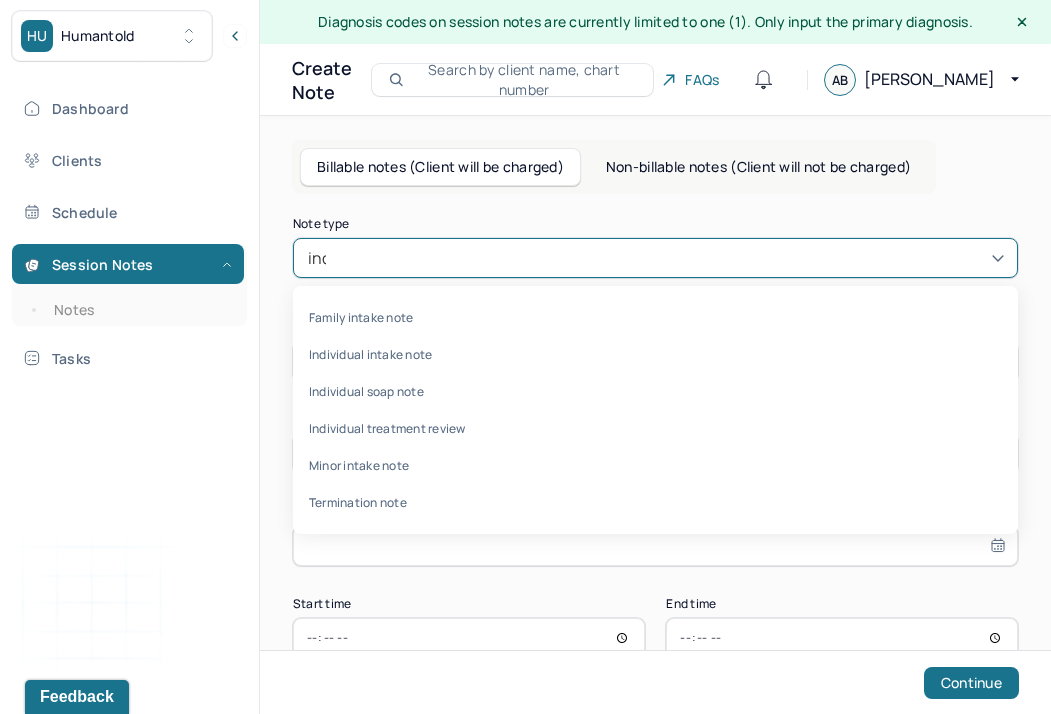 type on "indi" 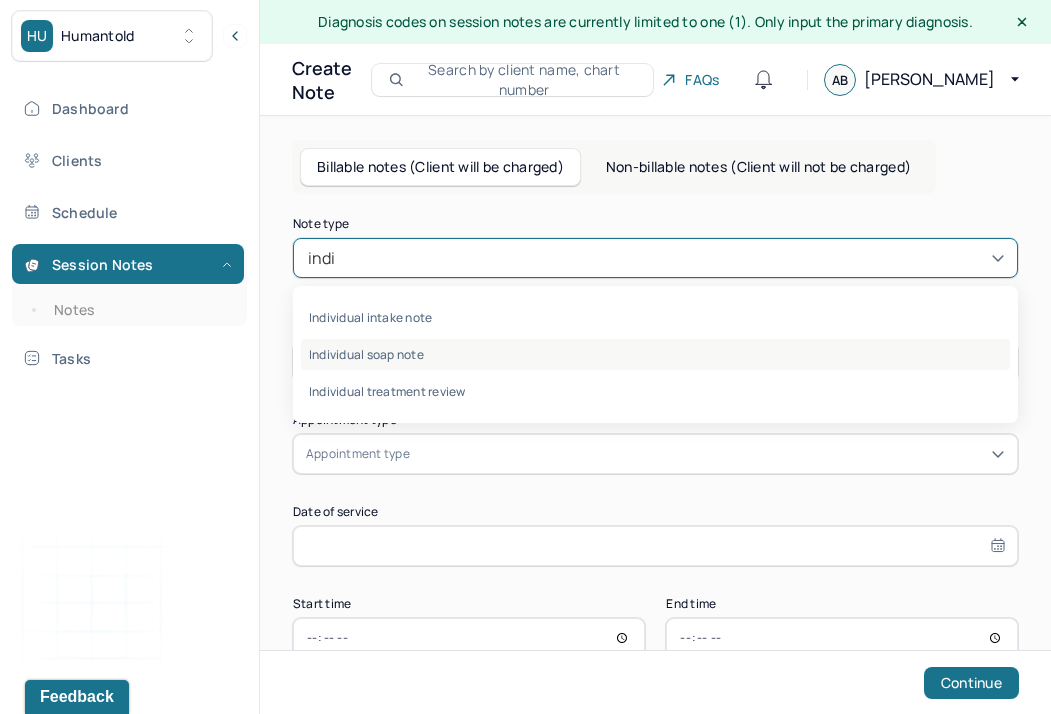 click on "Individual soap note" at bounding box center [655, 354] 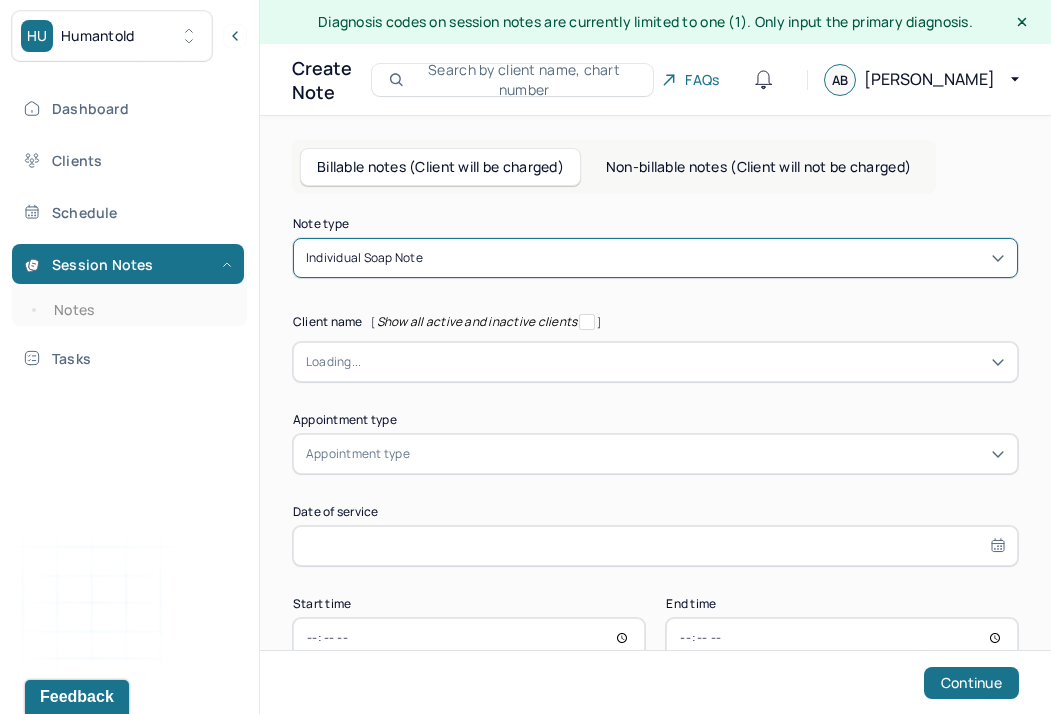 click on "Loading..." at bounding box center (333, 362) 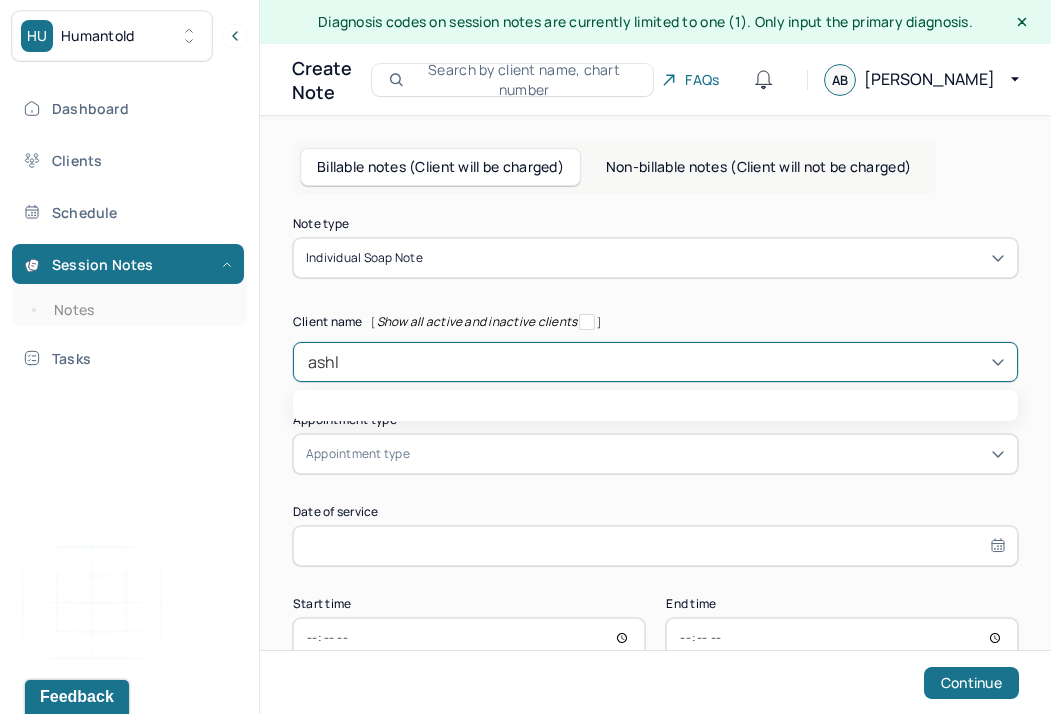 type on "ash" 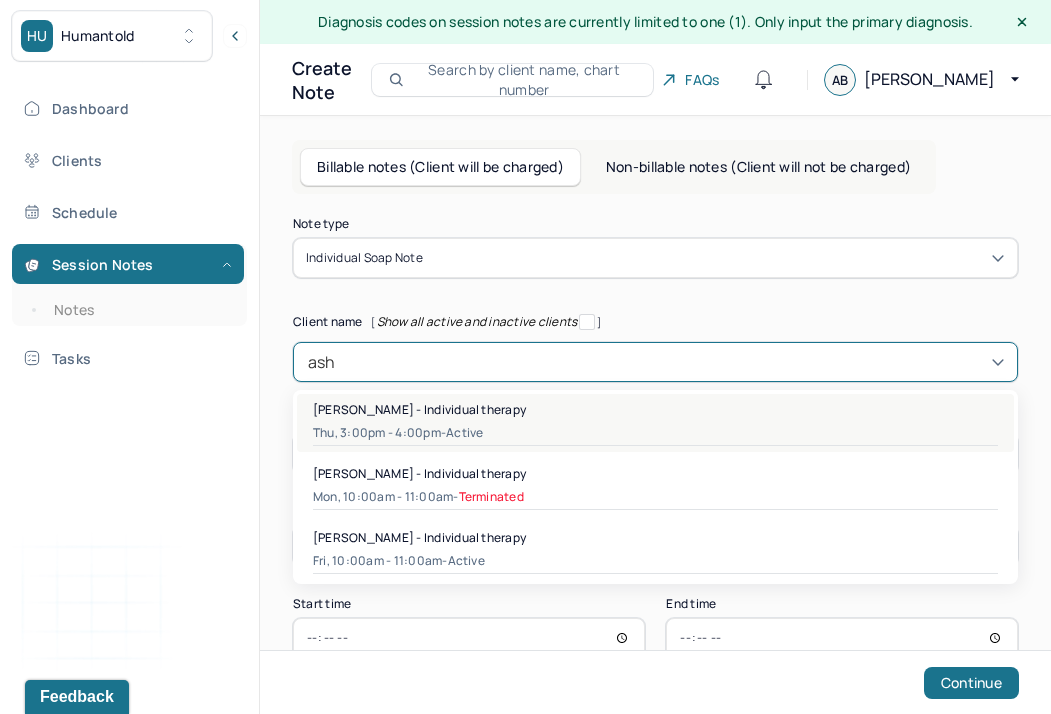 click on "[PERSON_NAME] - Individual therapy" at bounding box center [419, 409] 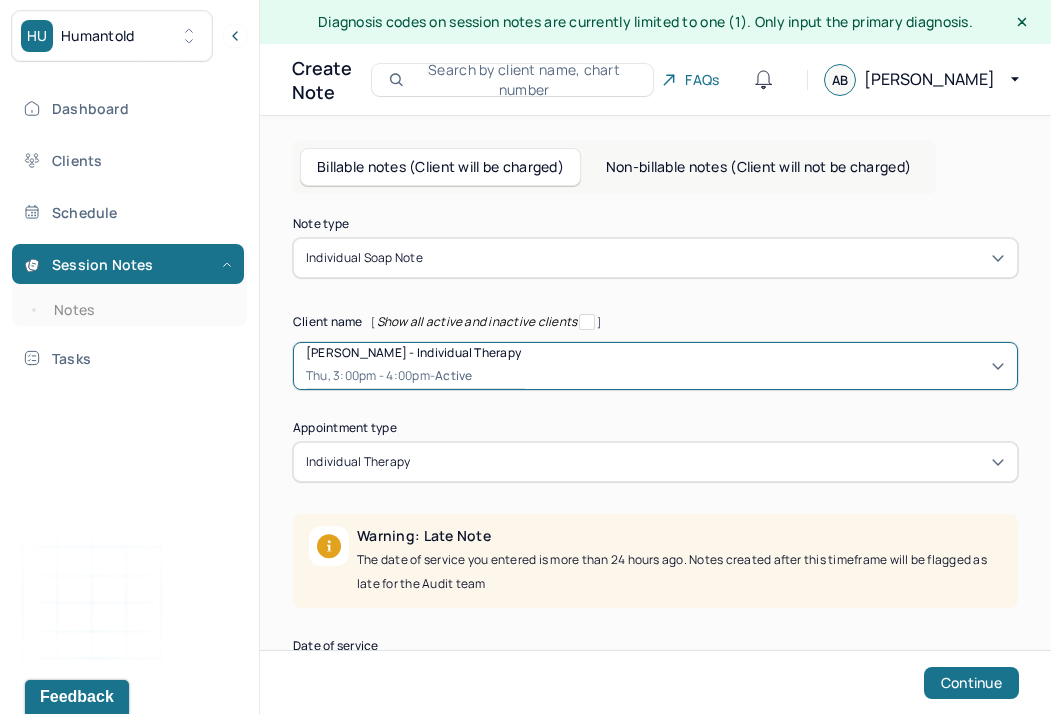scroll, scrollTop: 215, scrollLeft: 0, axis: vertical 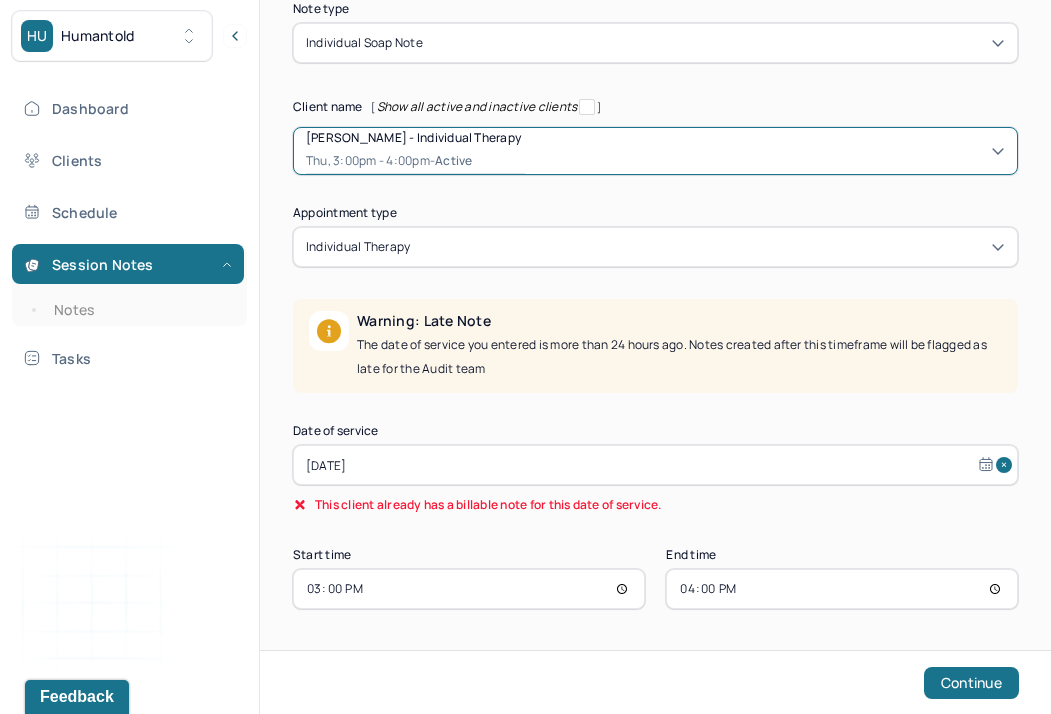 select on "6" 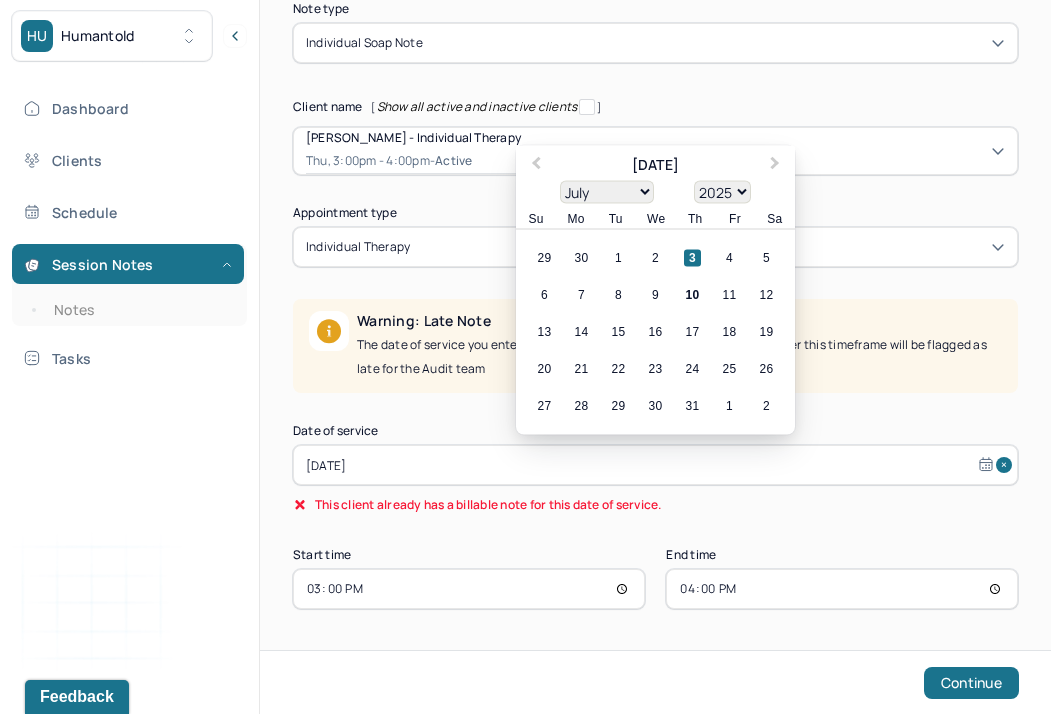 click on "[DATE]" at bounding box center [655, 465] 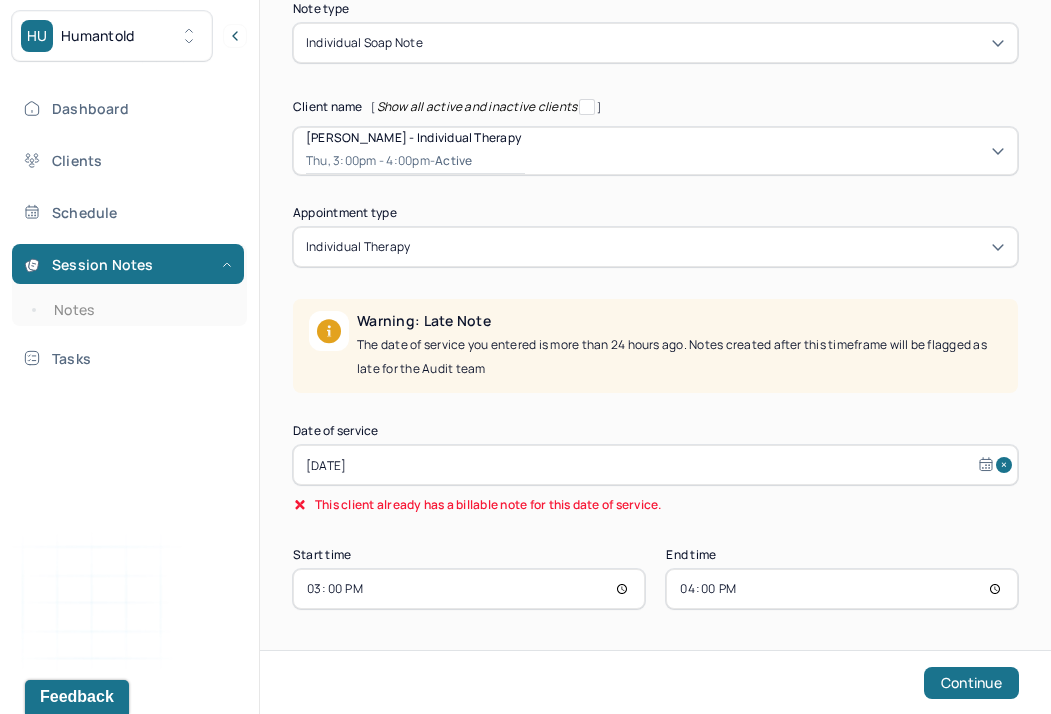 click on "15:00" at bounding box center [469, 589] 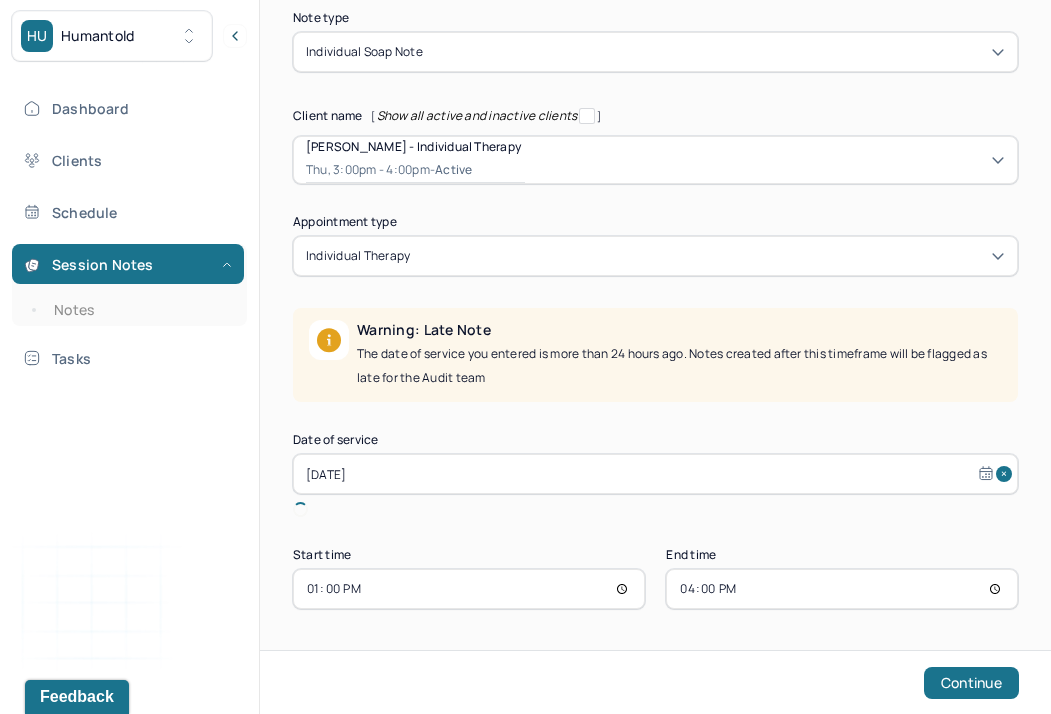 scroll, scrollTop: 206, scrollLeft: 0, axis: vertical 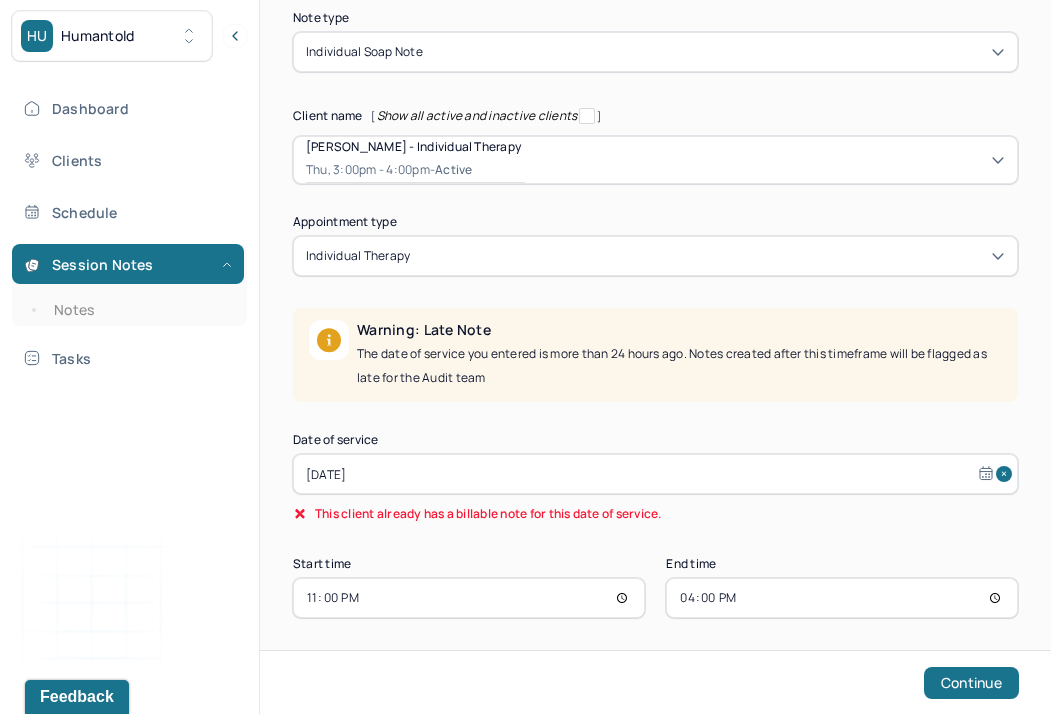 type on "11:00" 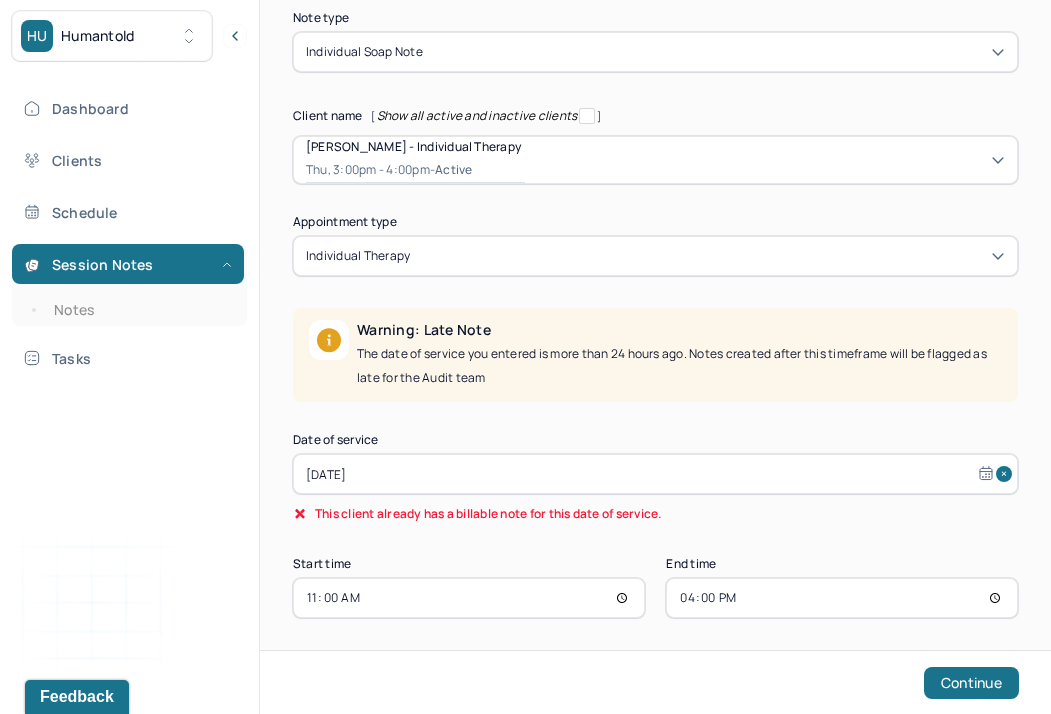 click on "16:00" at bounding box center [842, 598] 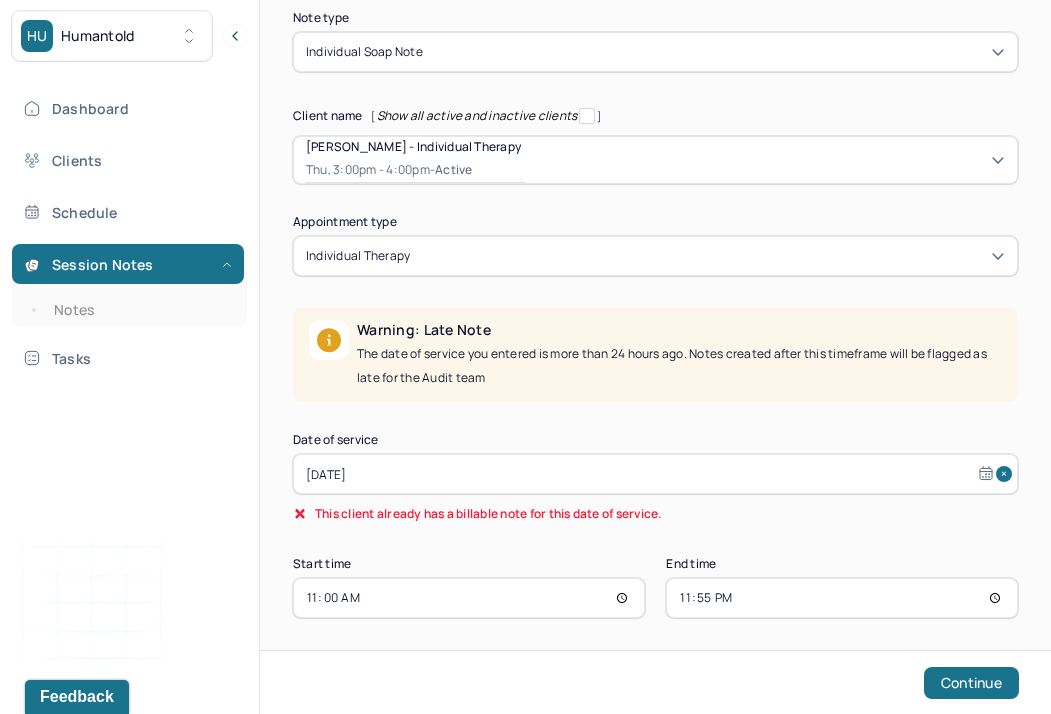 type on "11:55" 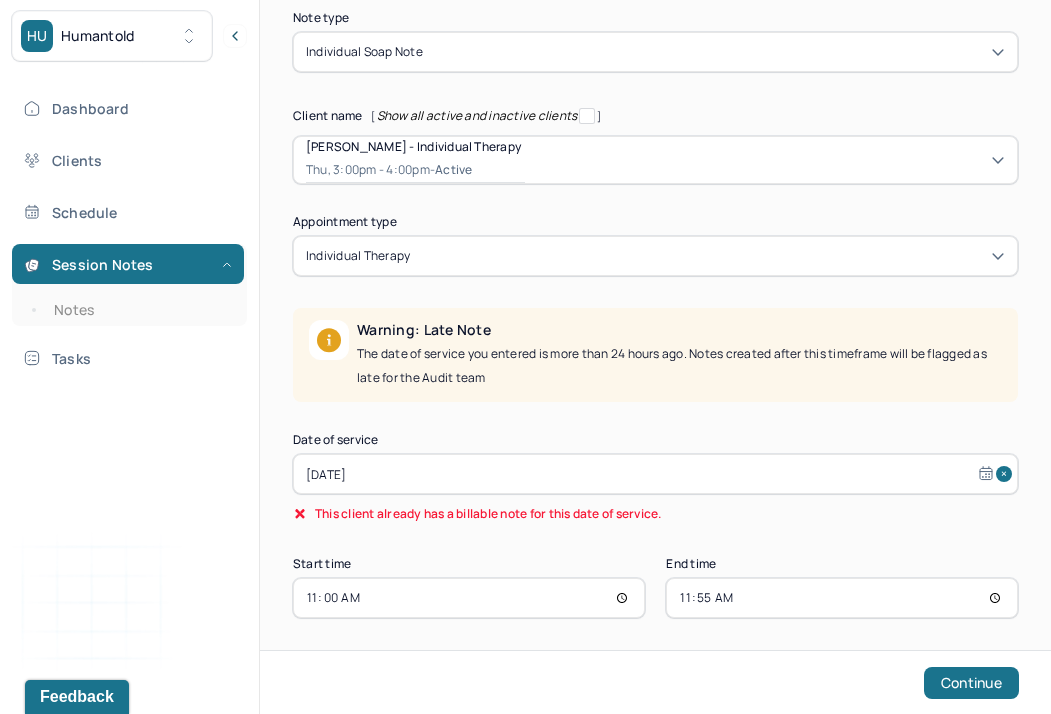 click on "[DATE]" at bounding box center (655, 474) 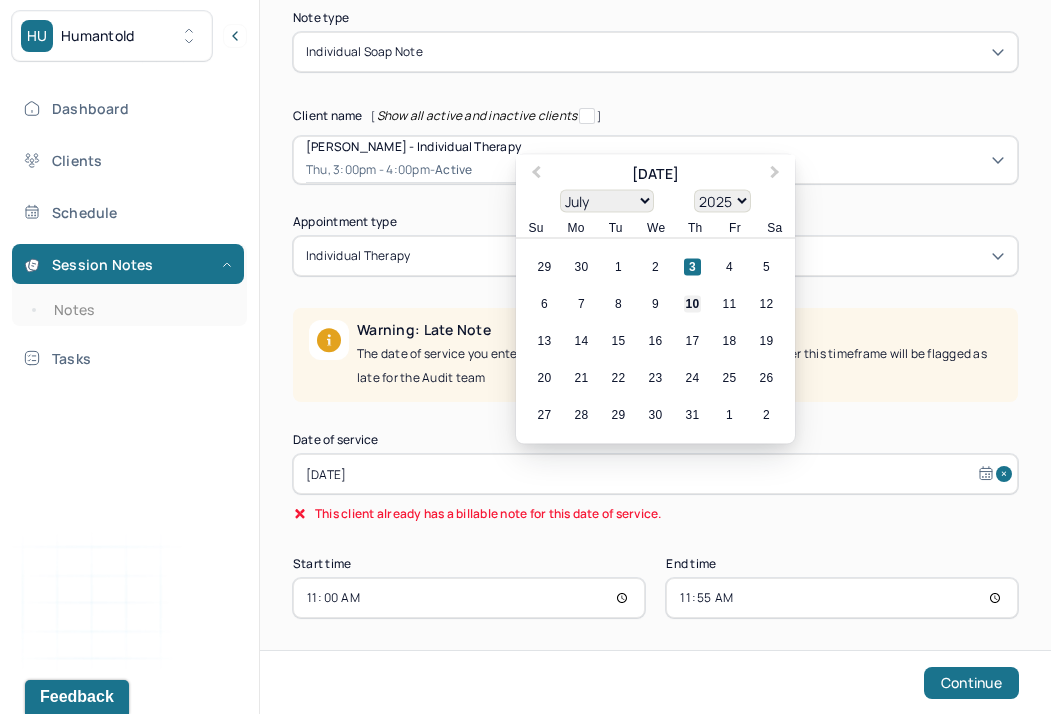 click on "10" at bounding box center [692, 304] 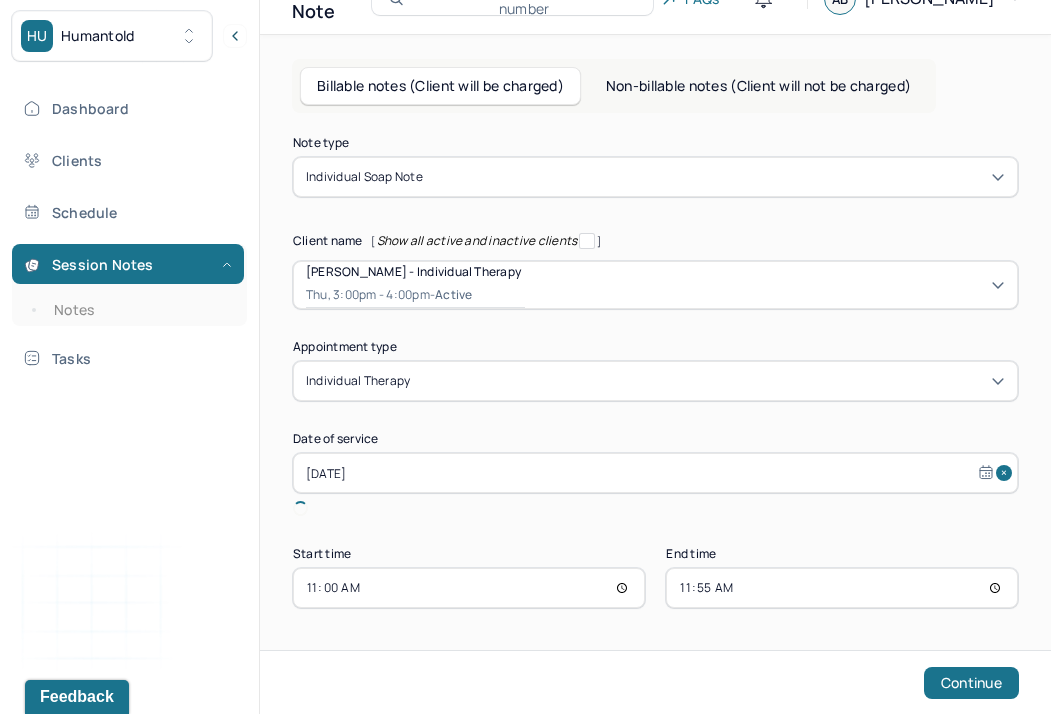 scroll, scrollTop: 57, scrollLeft: 0, axis: vertical 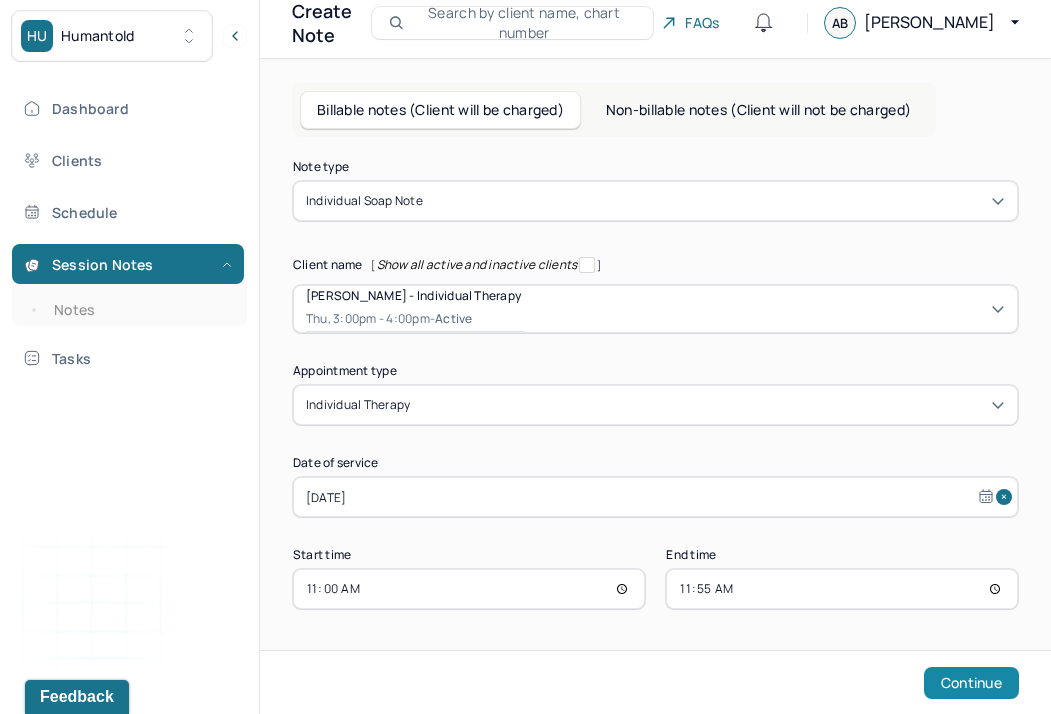 click on "Continue" at bounding box center (971, 683) 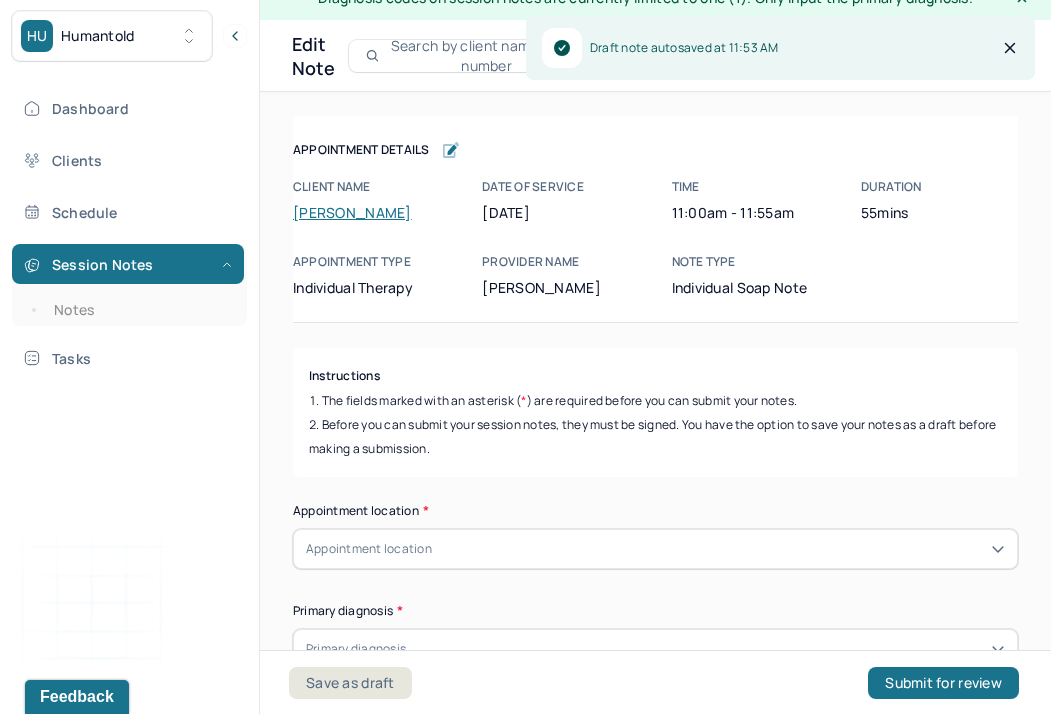scroll, scrollTop: 0, scrollLeft: 0, axis: both 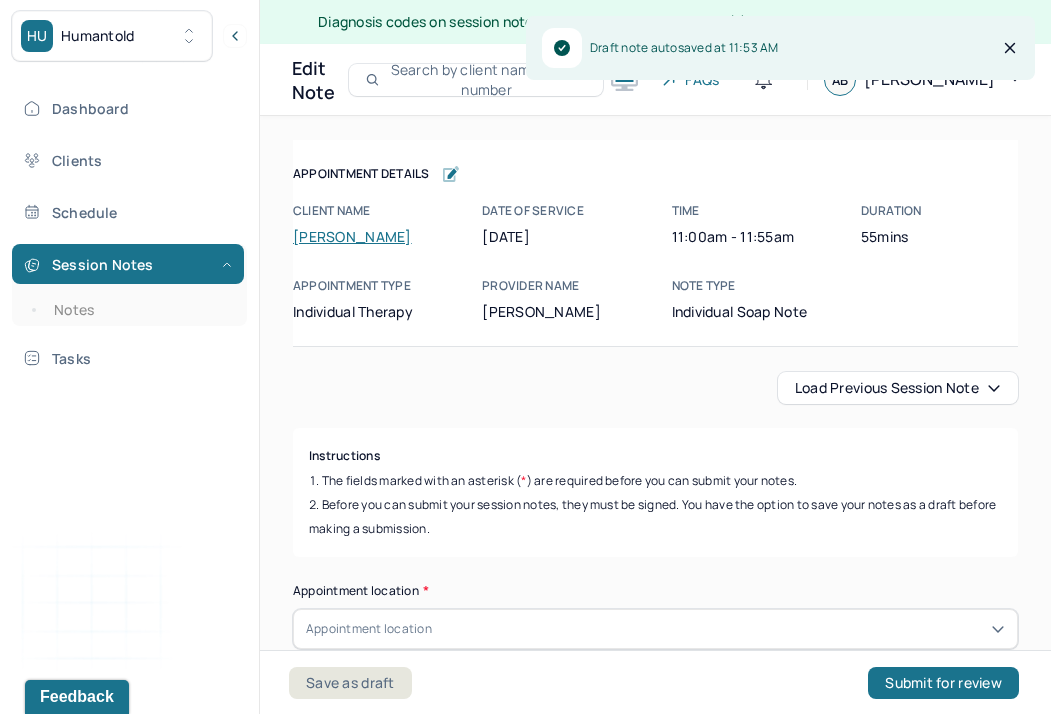 click on "Load previous session note" at bounding box center (898, 388) 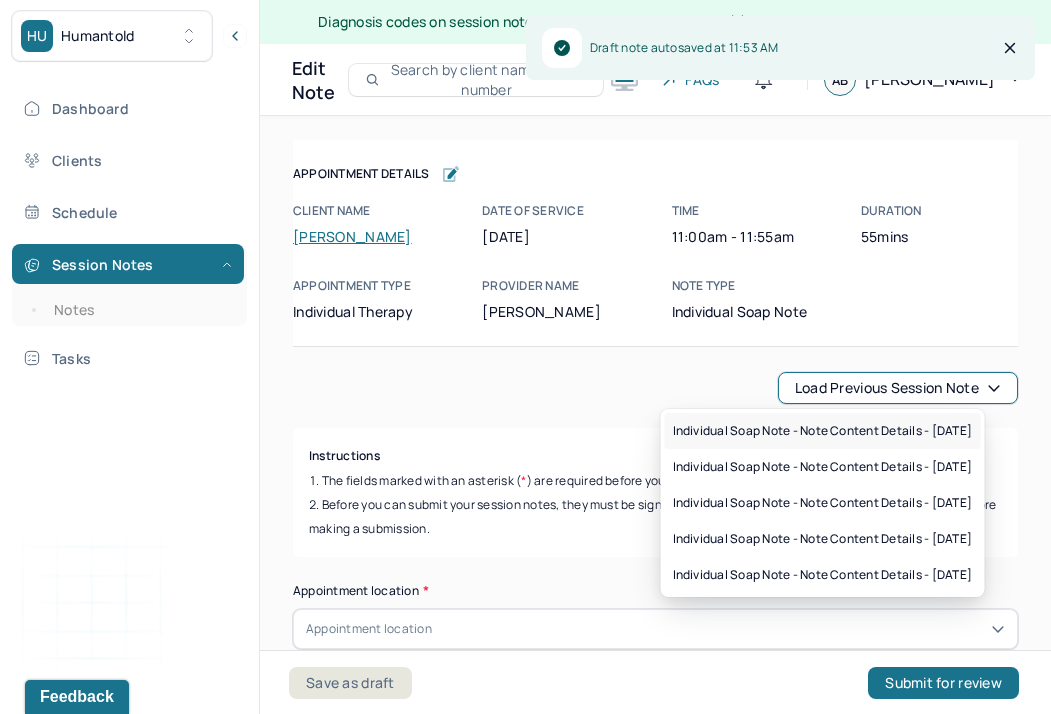 click on "Individual soap note   - Note content Details -   [DATE]" at bounding box center (823, 431) 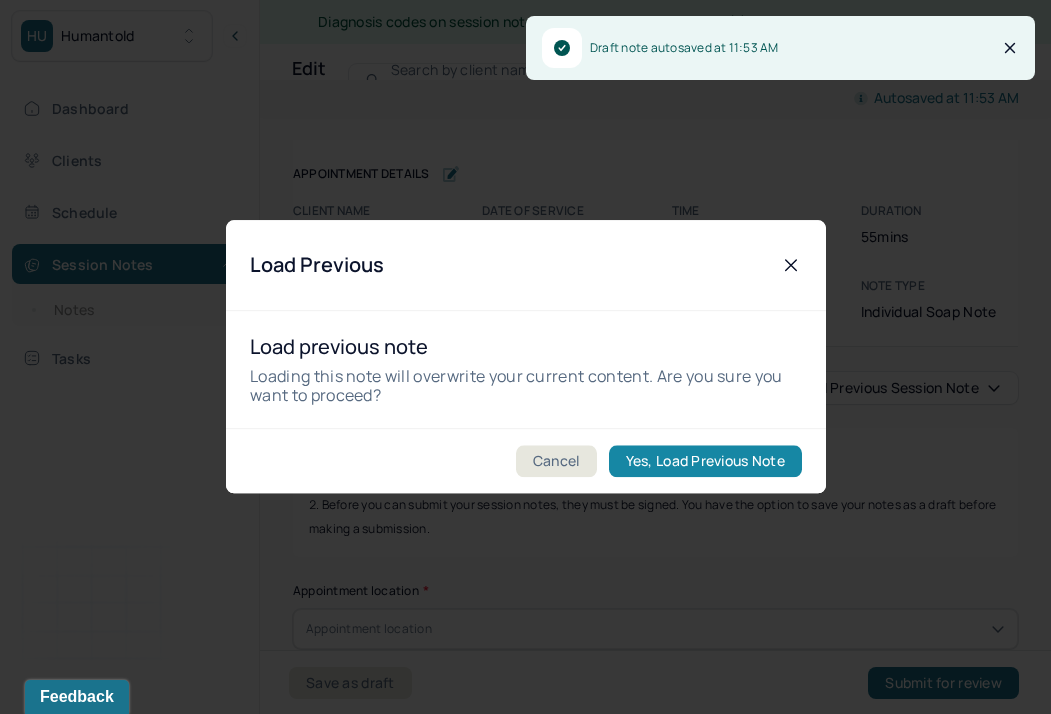 click on "Yes, Load Previous Note" at bounding box center (704, 462) 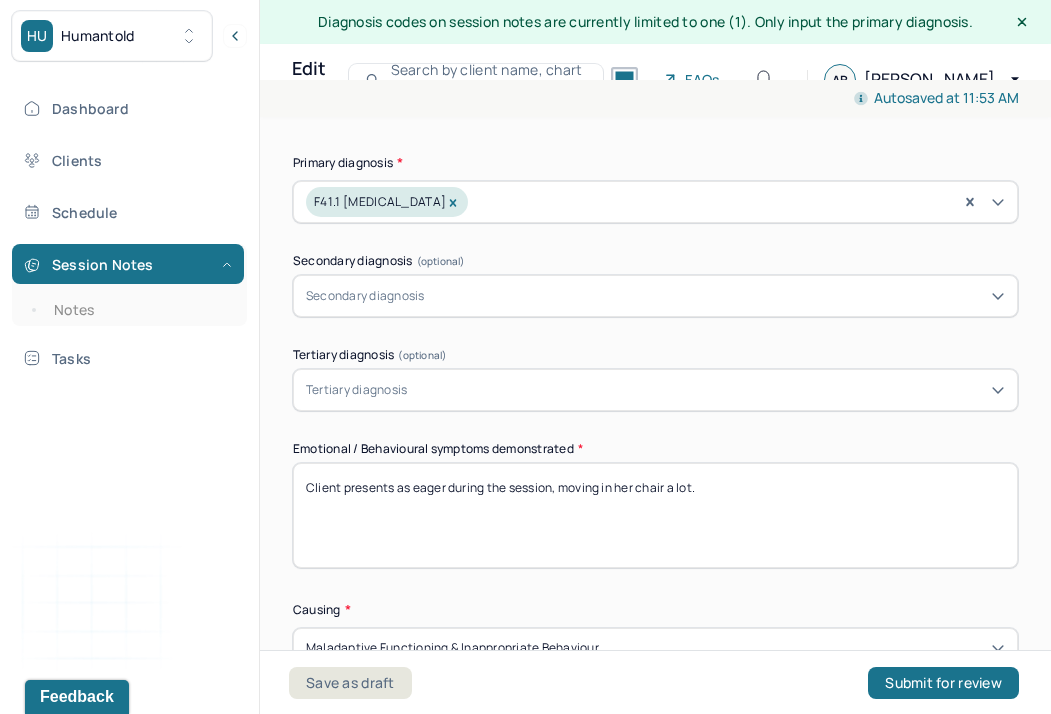 scroll, scrollTop: 801, scrollLeft: 0, axis: vertical 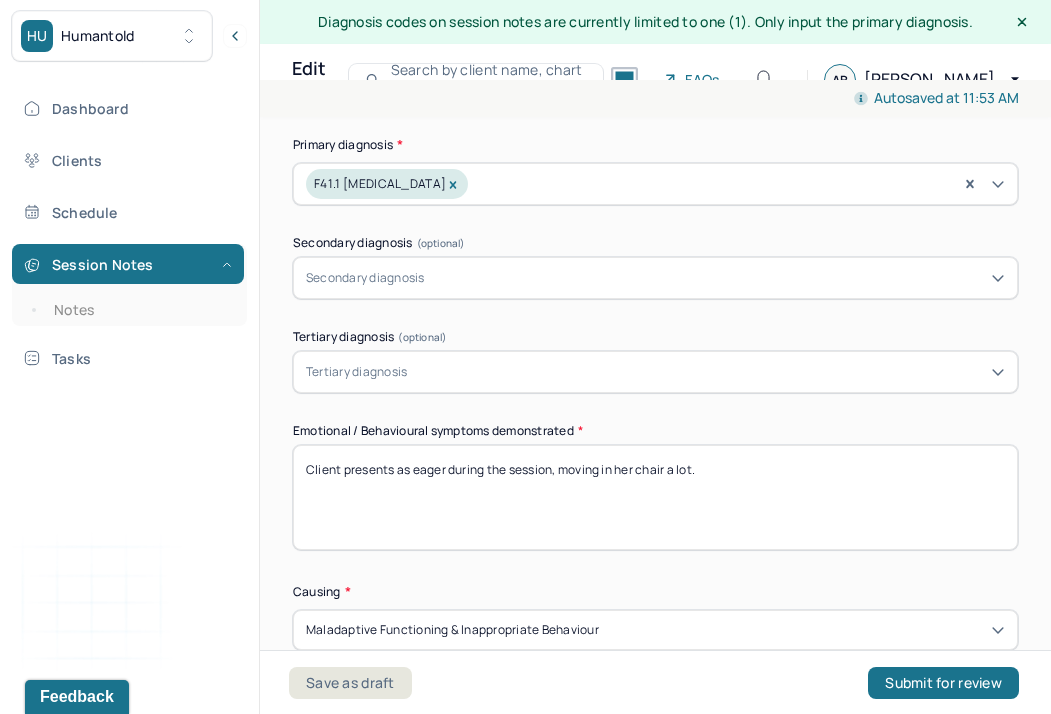 drag, startPoint x: 723, startPoint y: 459, endPoint x: 397, endPoint y: 460, distance: 326.00153 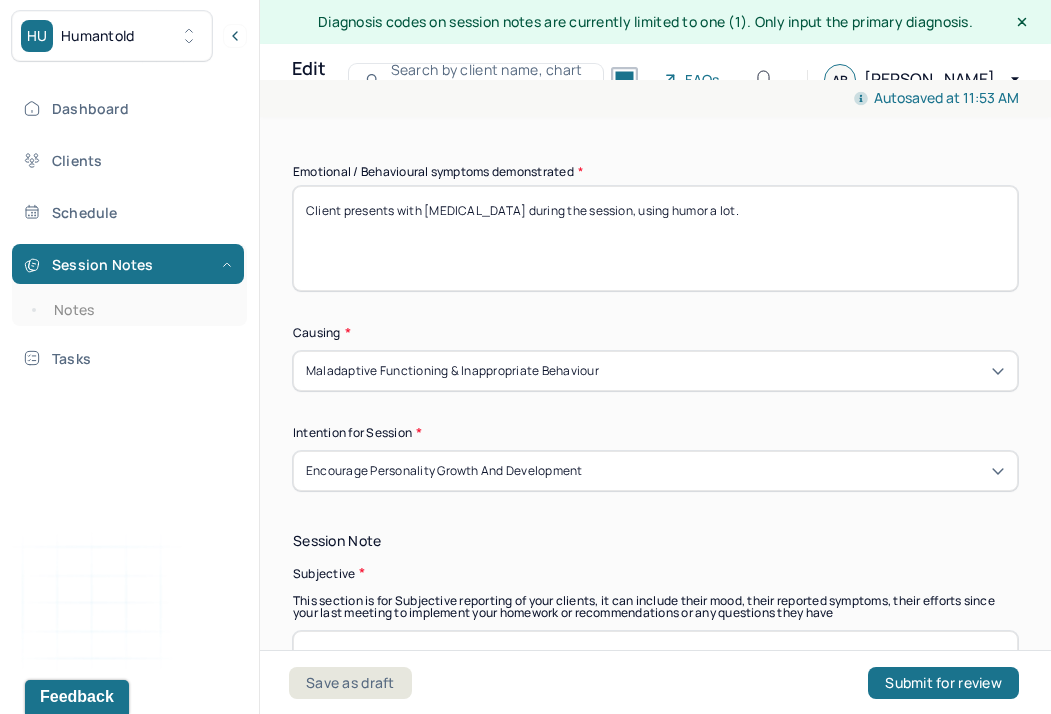 scroll, scrollTop: 1163, scrollLeft: 0, axis: vertical 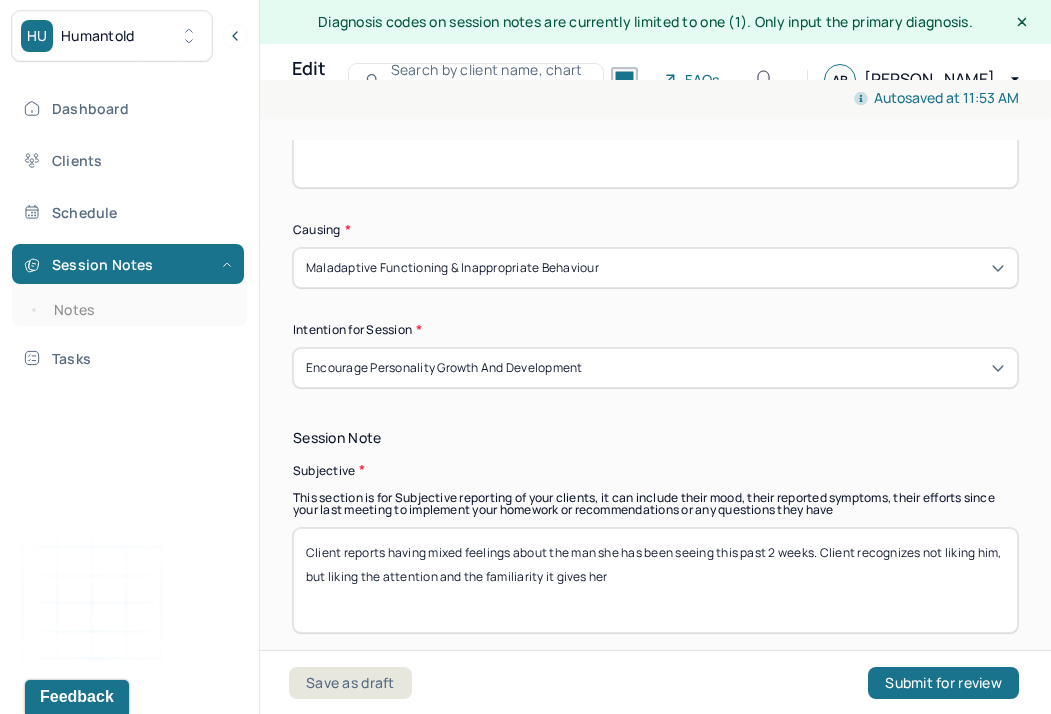 type on "Client presents with [MEDICAL_DATA] during the session, using humor a lot." 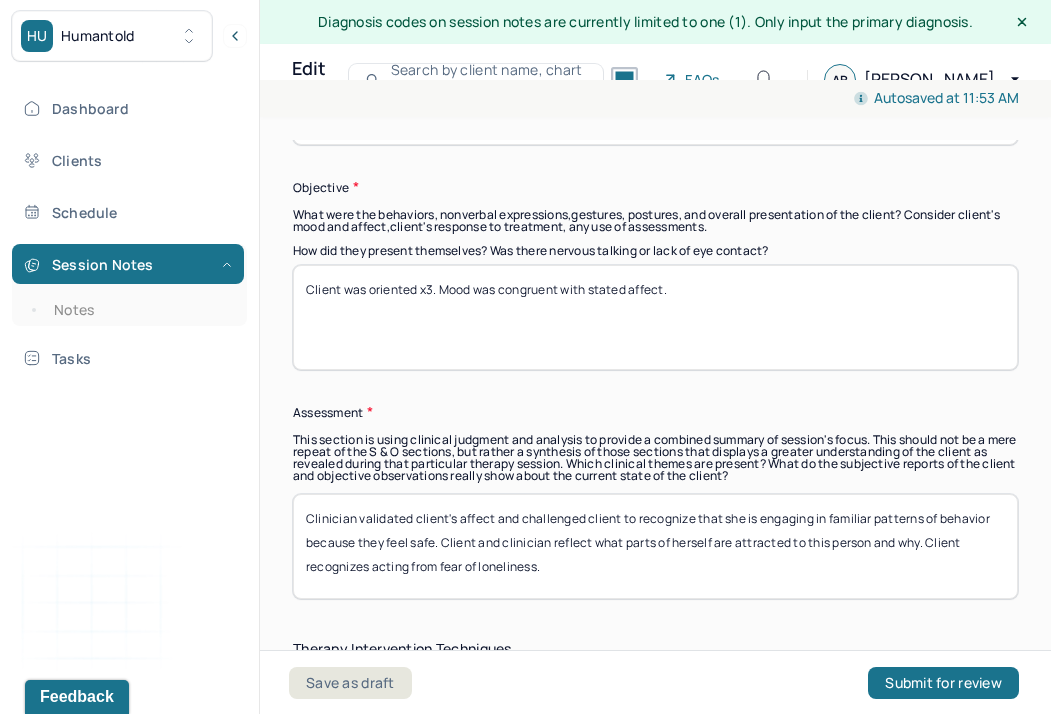 scroll, scrollTop: 1662, scrollLeft: 0, axis: vertical 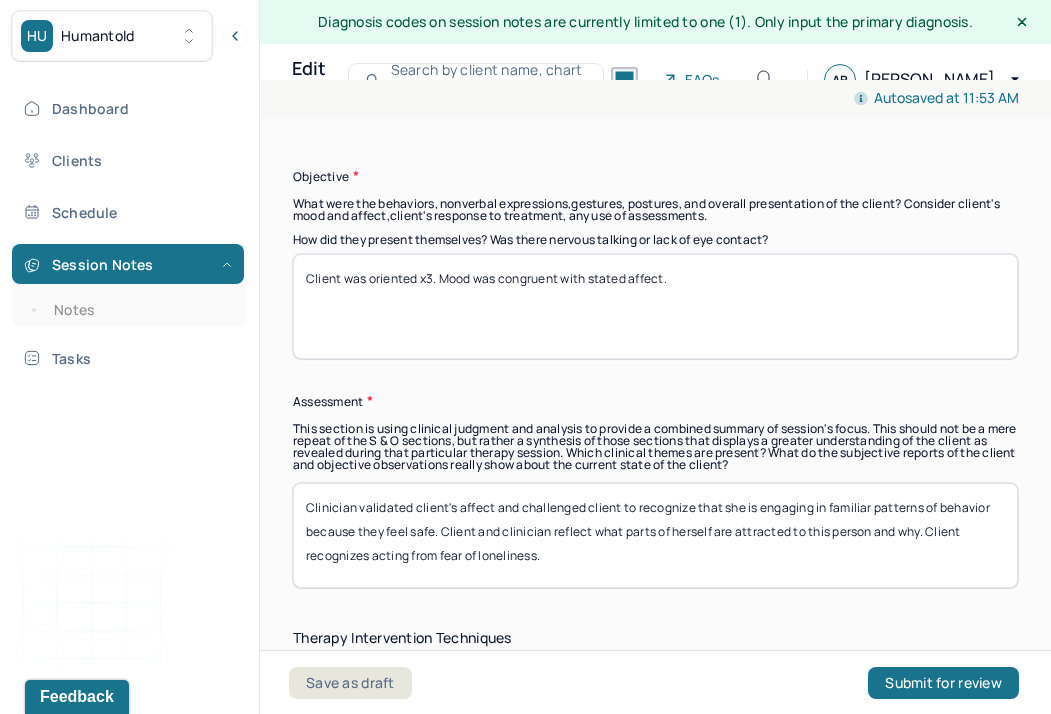 type on "Client reports noticing that she is picking fights with the man she has been talking to. She reports in part feeling liberated by this as in her previous relationship she could never argue or vocalize her feelings, yet she is aware that this is not a healthy pattern of behavior." 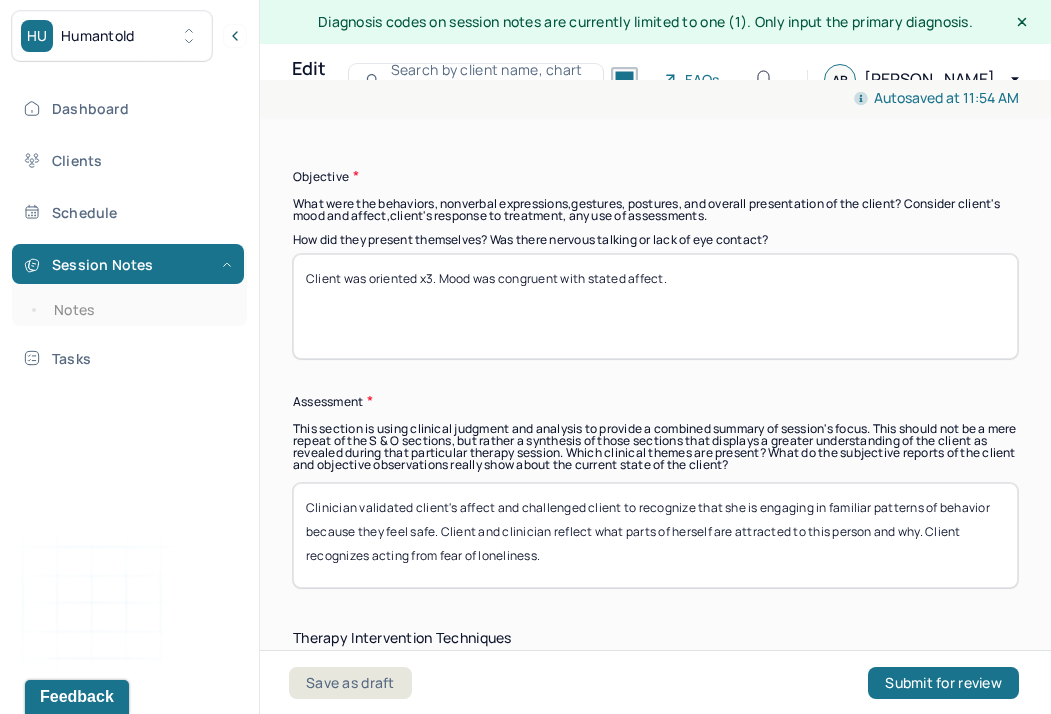 drag, startPoint x: 704, startPoint y: 274, endPoint x: 346, endPoint y: 274, distance: 358 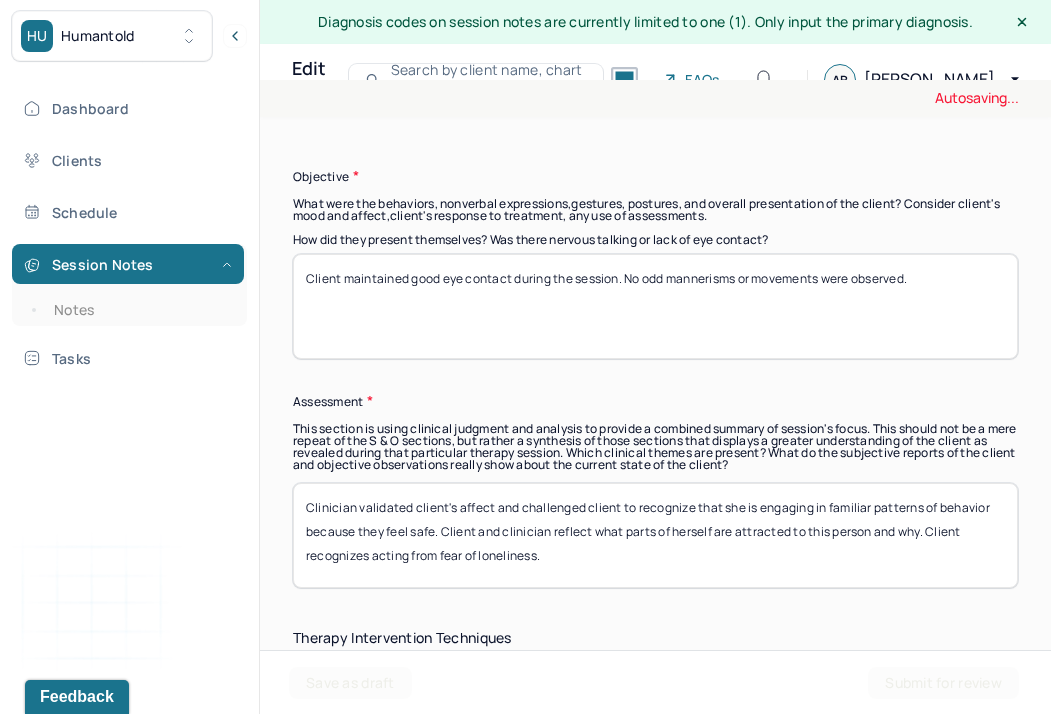 type on "Client maintained good eye contact during the session. No odd mannerisms or movements were observed." 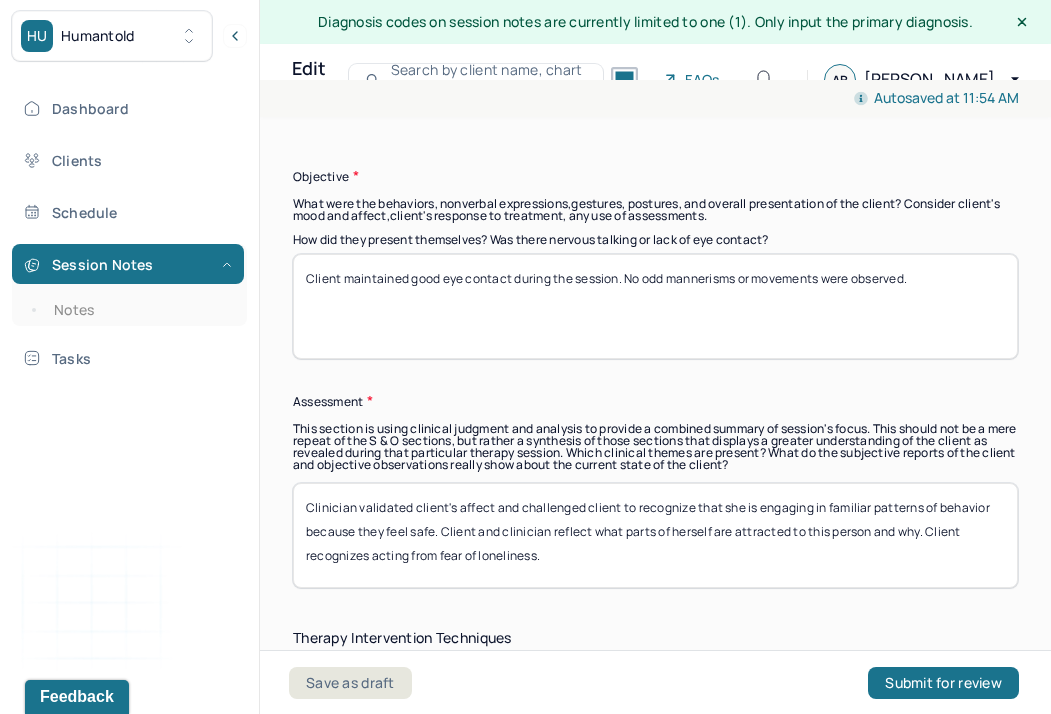 drag, startPoint x: 564, startPoint y: 562, endPoint x: 518, endPoint y: 502, distance: 75.60423 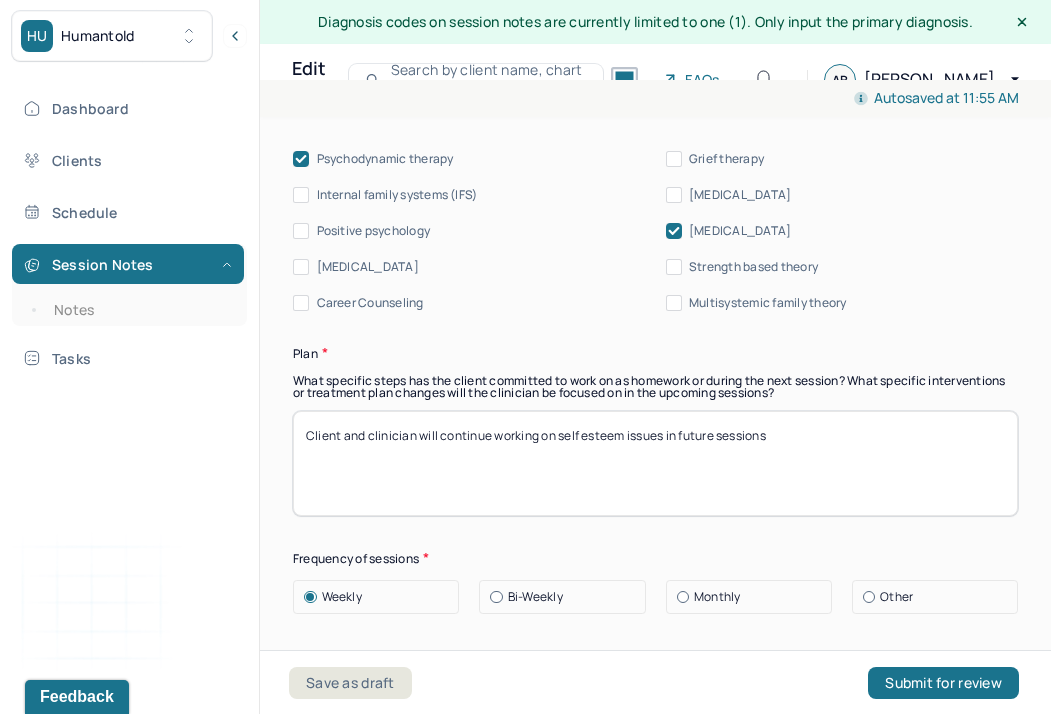 scroll, scrollTop: 2629, scrollLeft: 0, axis: vertical 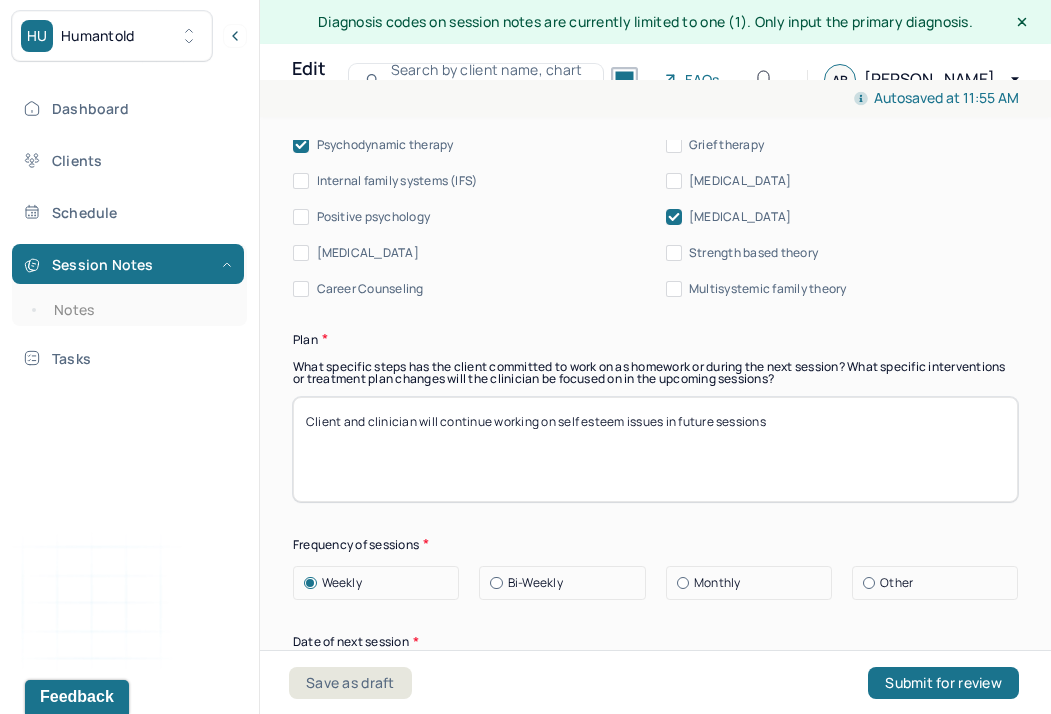type on "Clinician validated client's affect and prompted client to elaborate about her intention with picking fights. Client acknowledges she enjoys the attention he gives her. Client and clinician reflect on self esteem and agency regarding this matter." 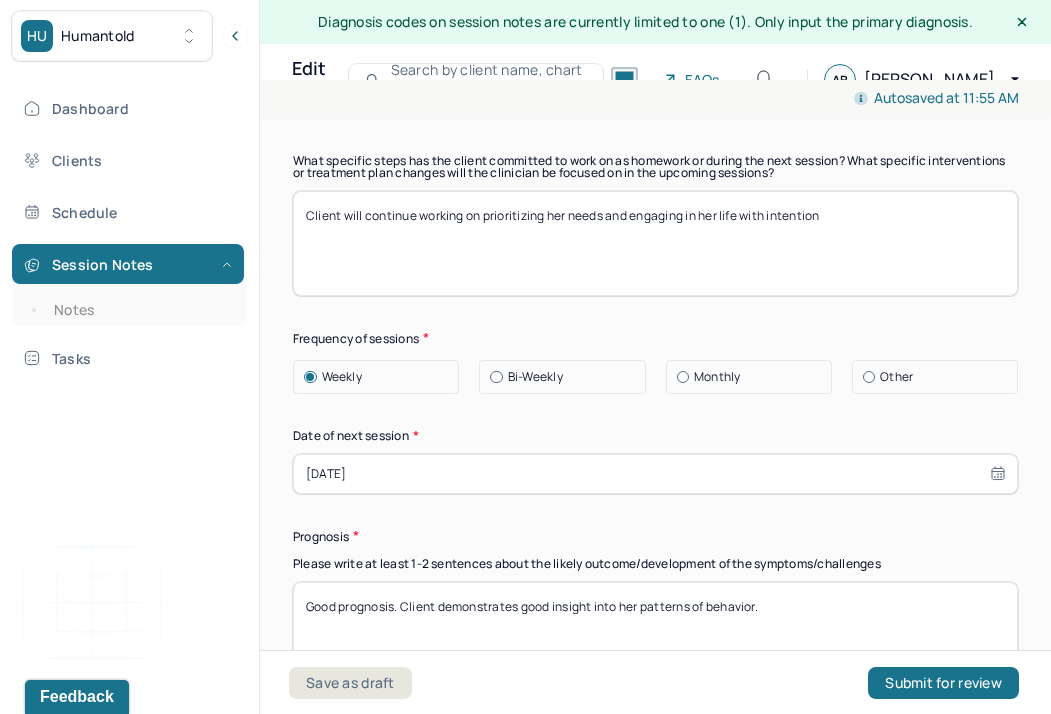 scroll, scrollTop: 2842, scrollLeft: 0, axis: vertical 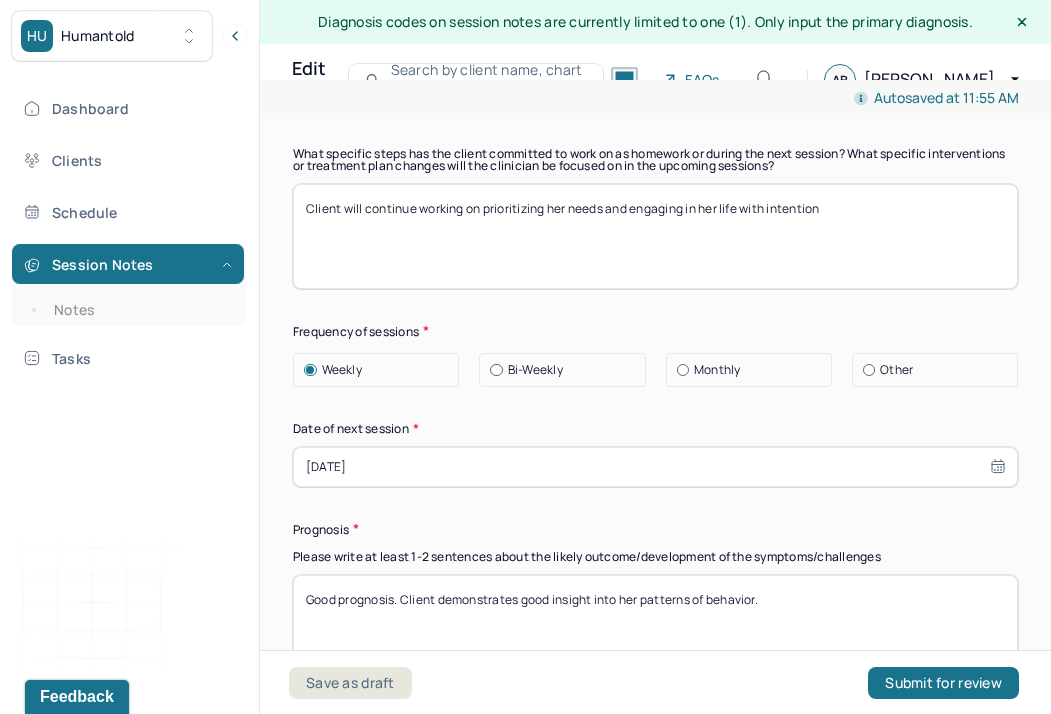 type on "Client will continue working on prioritizing her needs and engaging in her life with intention" 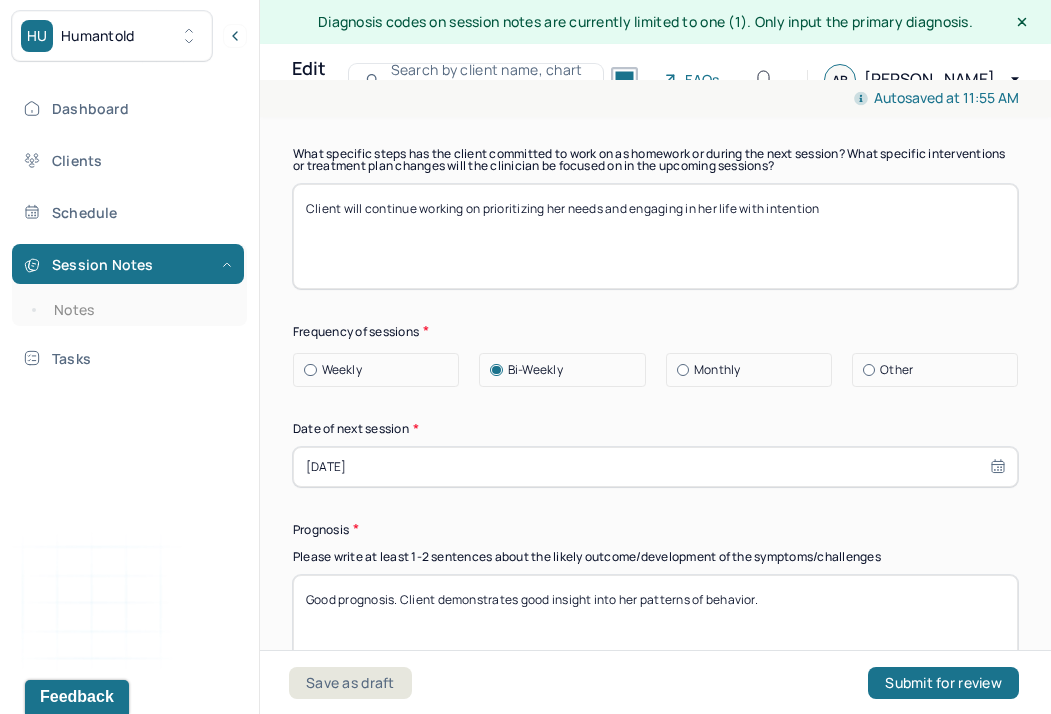 click on "Weekly Bi-Weekly Monthly Other" at bounding box center [655, 370] 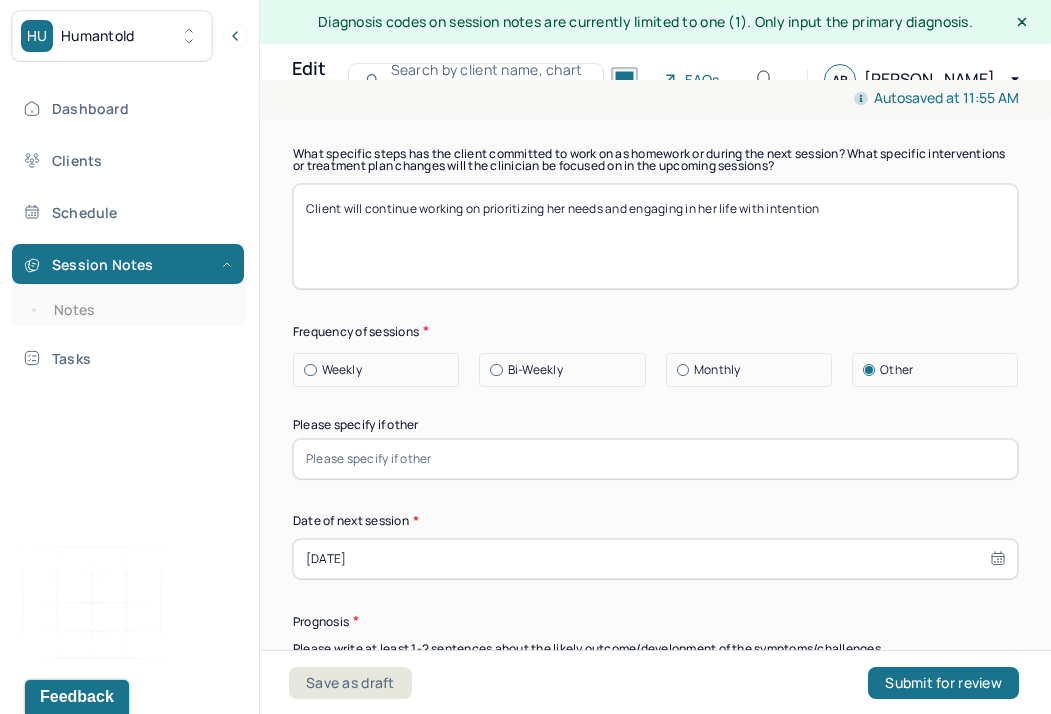 click at bounding box center (655, 459) 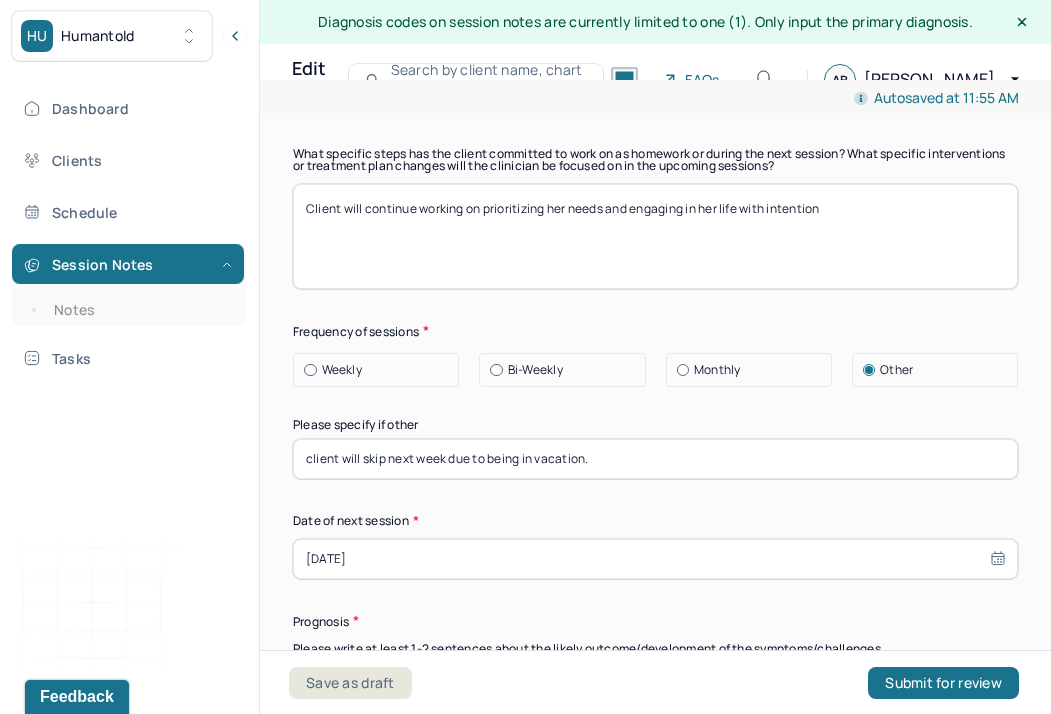type on "client will skip next week due to being in vacation." 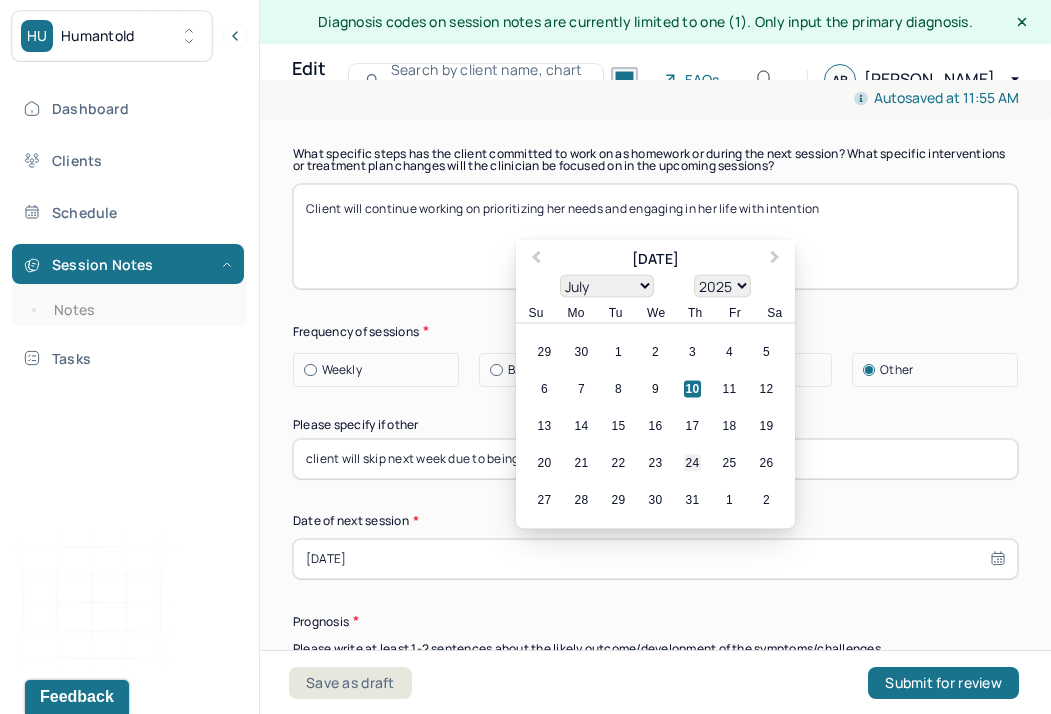 click on "24" at bounding box center (692, 462) 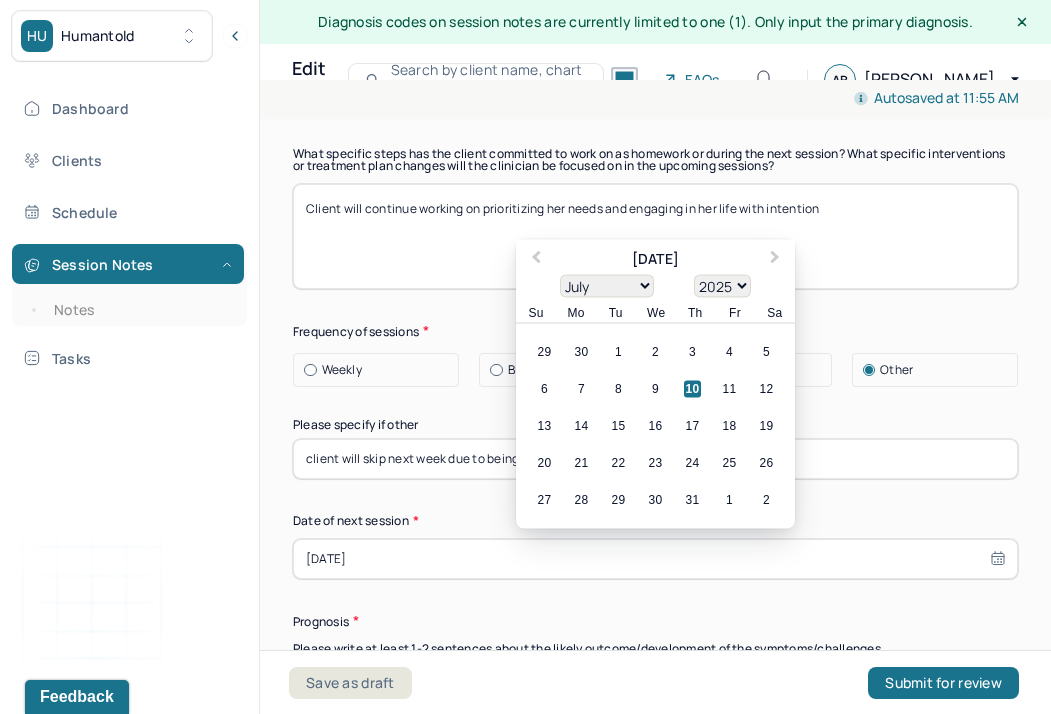 type on "[DATE]" 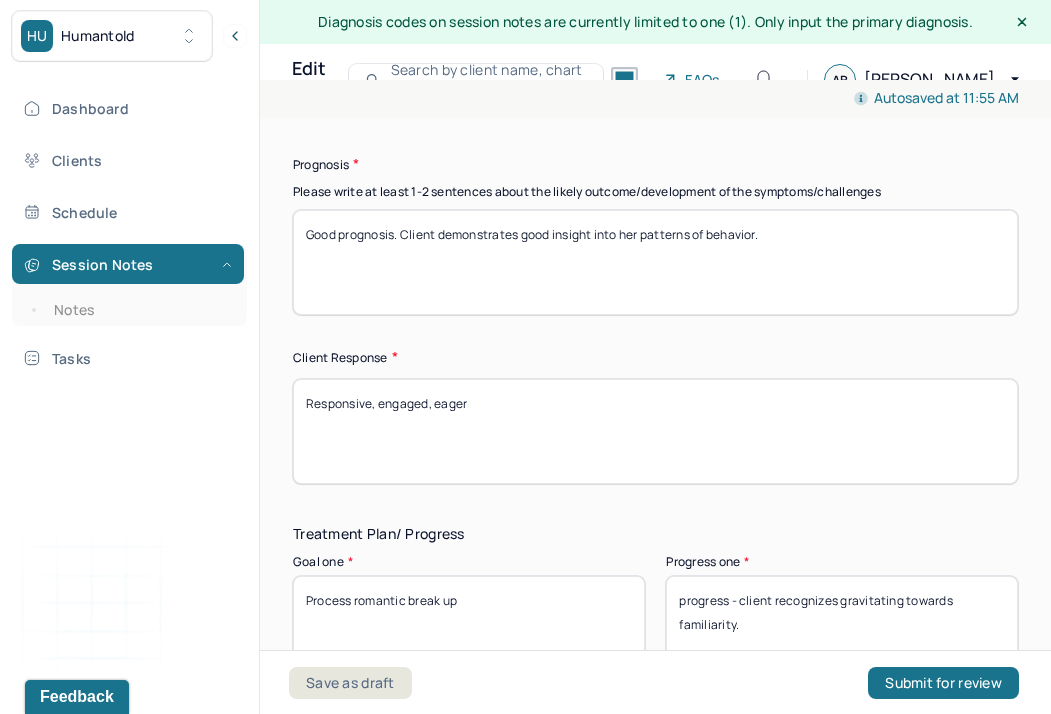 scroll, scrollTop: 3302, scrollLeft: 0, axis: vertical 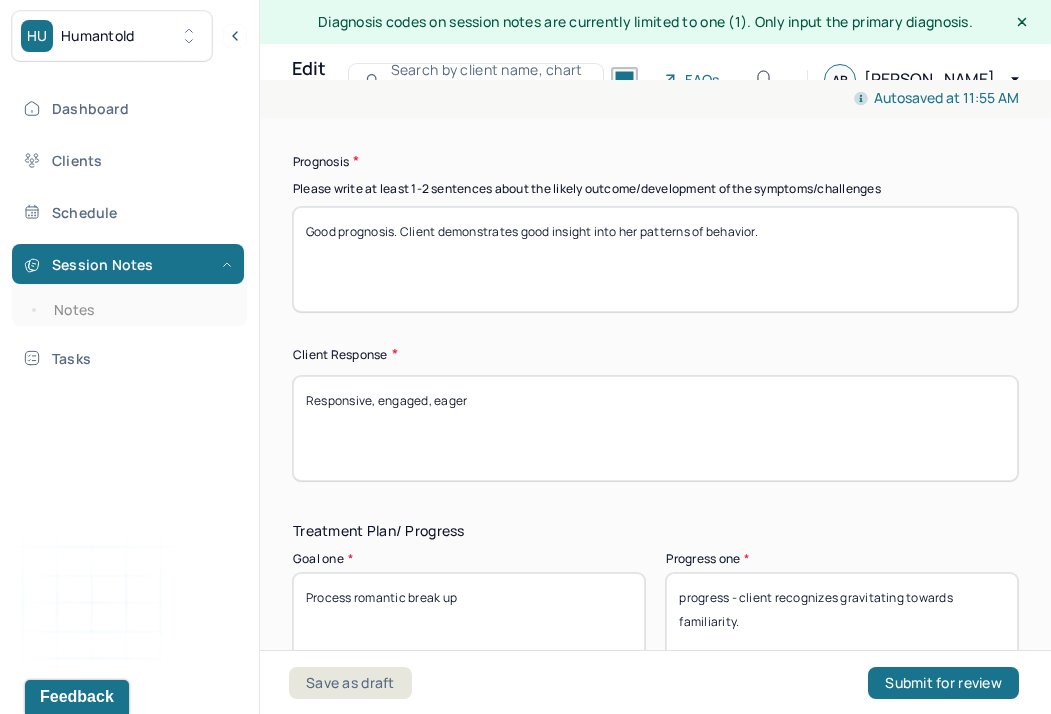 drag, startPoint x: 776, startPoint y: 226, endPoint x: 439, endPoint y: 226, distance: 337 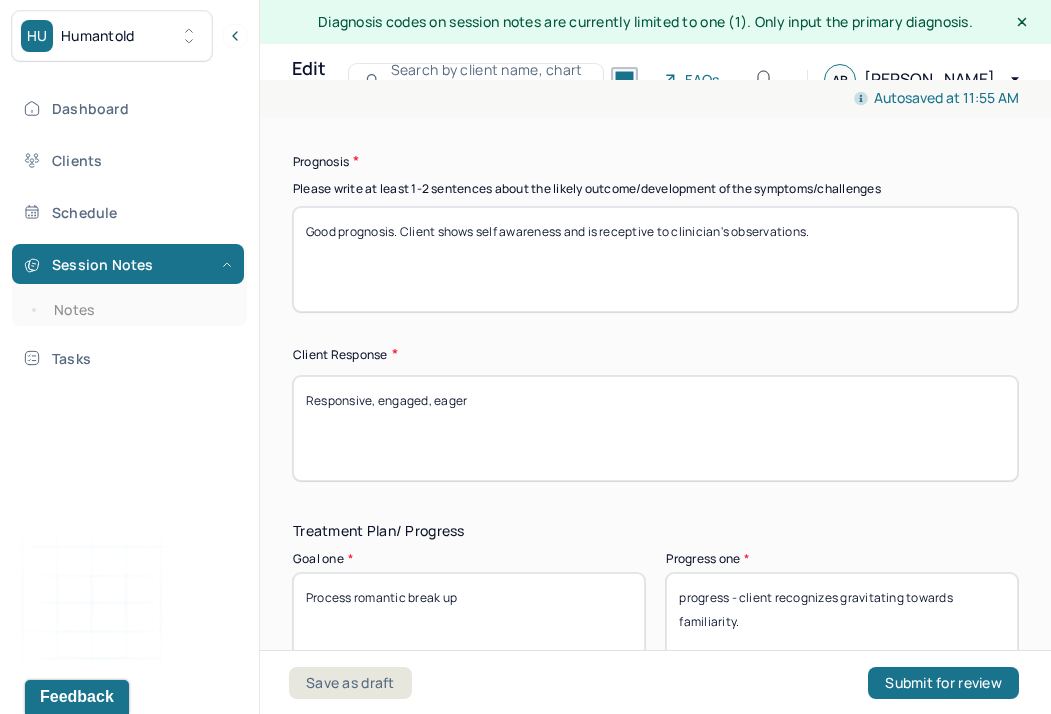 type on "Good prognosis. Client shows self awareness and is receptive to clinician's observations." 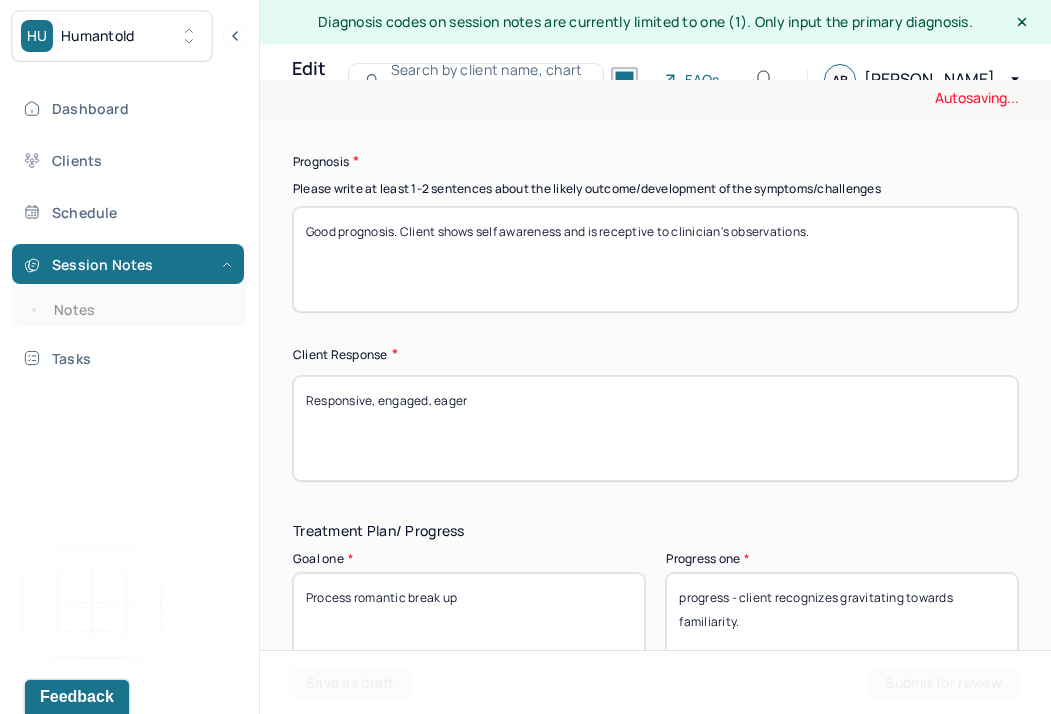 drag, startPoint x: 496, startPoint y: 391, endPoint x: 261, endPoint y: 378, distance: 235.3593 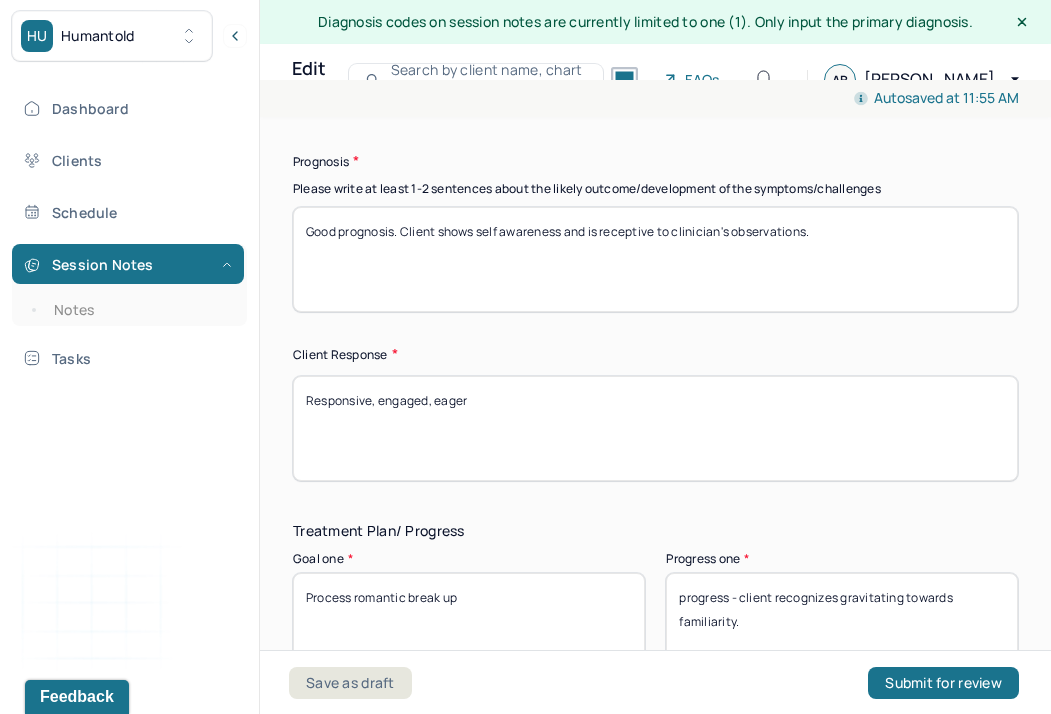 type on "r" 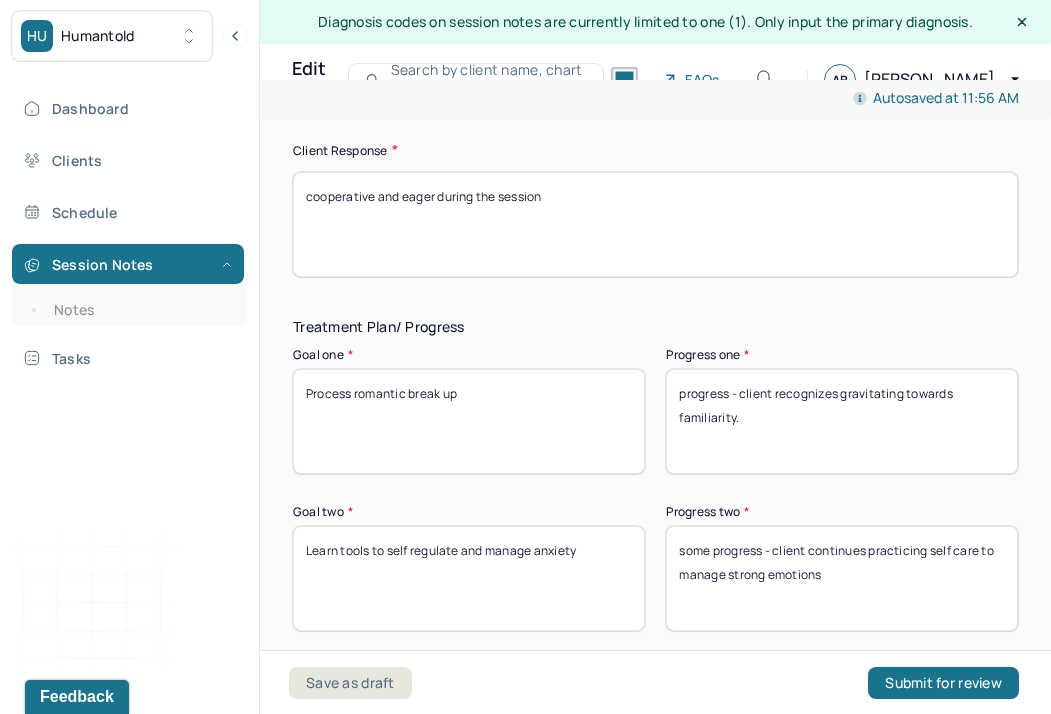 scroll, scrollTop: 3544, scrollLeft: 0, axis: vertical 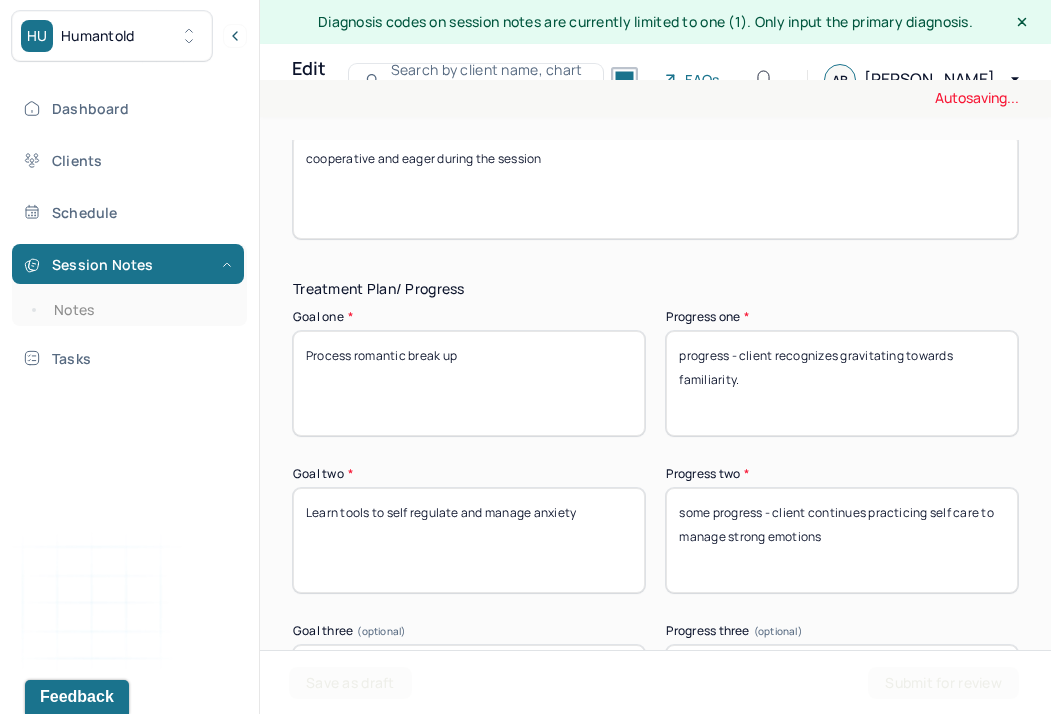type on "cooperative and eager during the session" 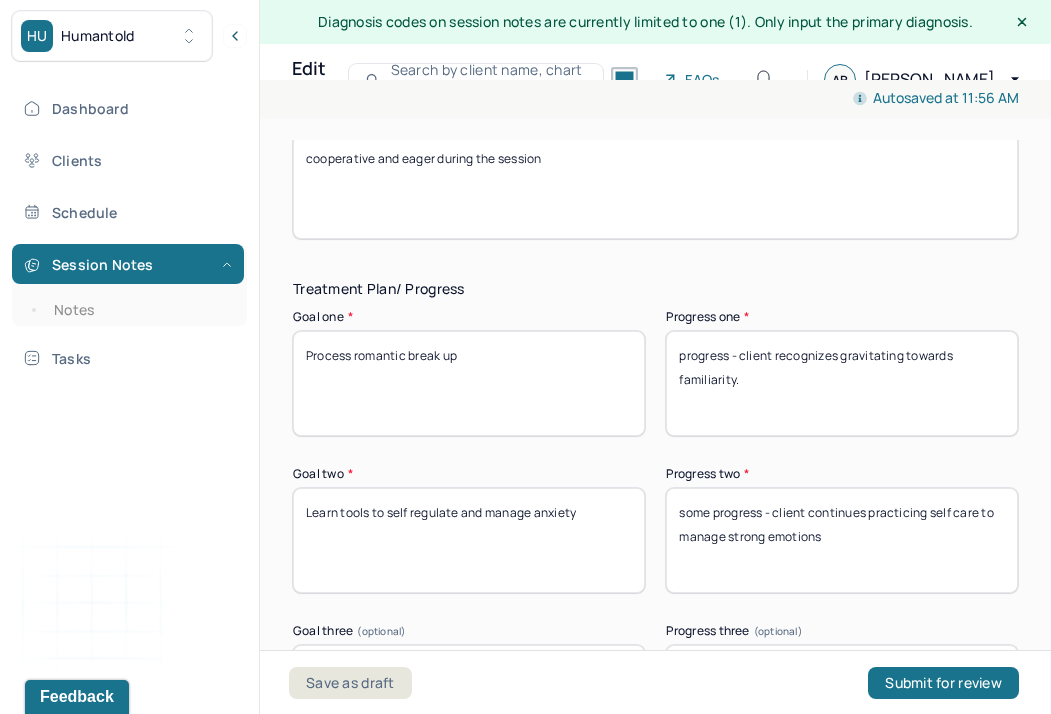 drag, startPoint x: 762, startPoint y: 381, endPoint x: 775, endPoint y: 343, distance: 40.16217 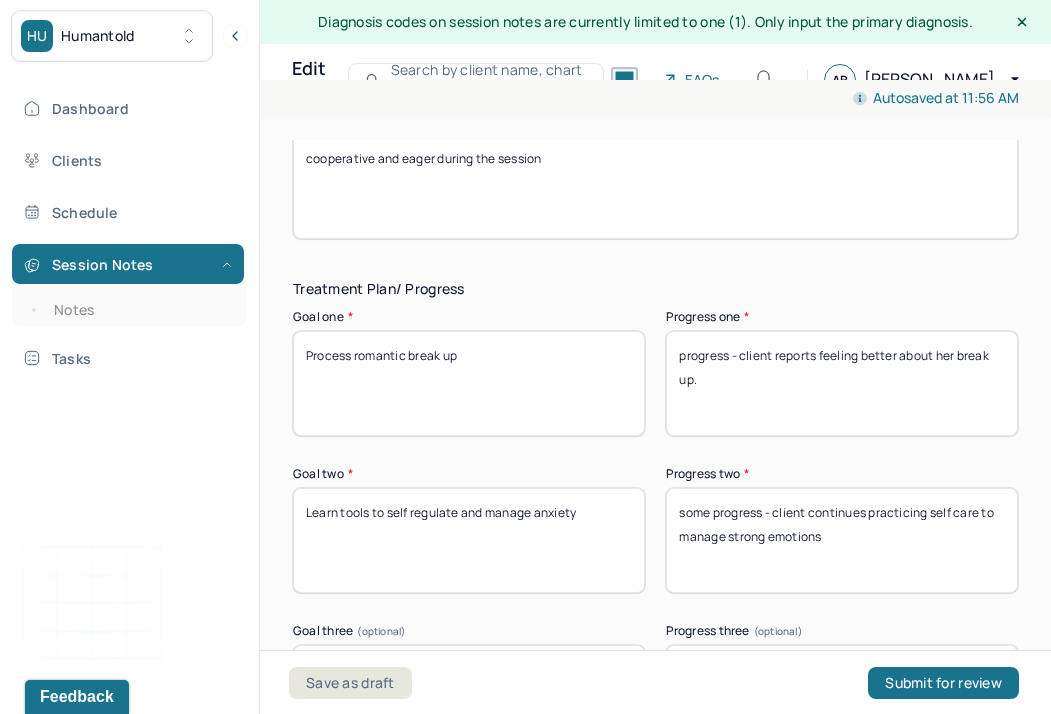 type on "progress - client reports feeling better about her break up." 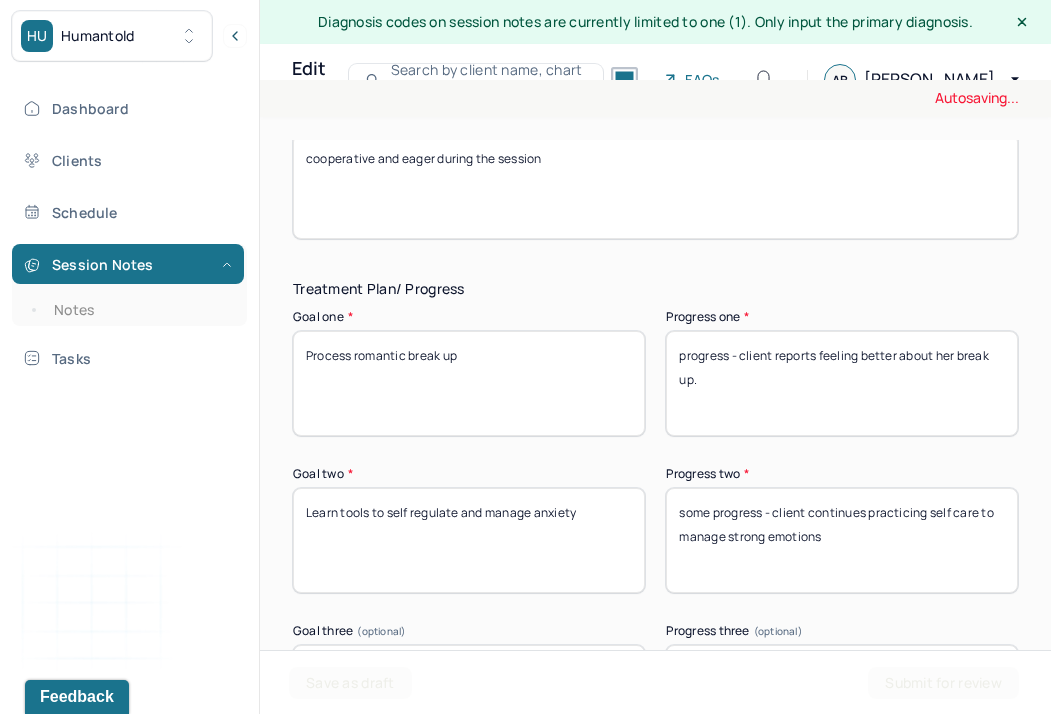 drag, startPoint x: 919, startPoint y: 544, endPoint x: 643, endPoint y: 487, distance: 281.8244 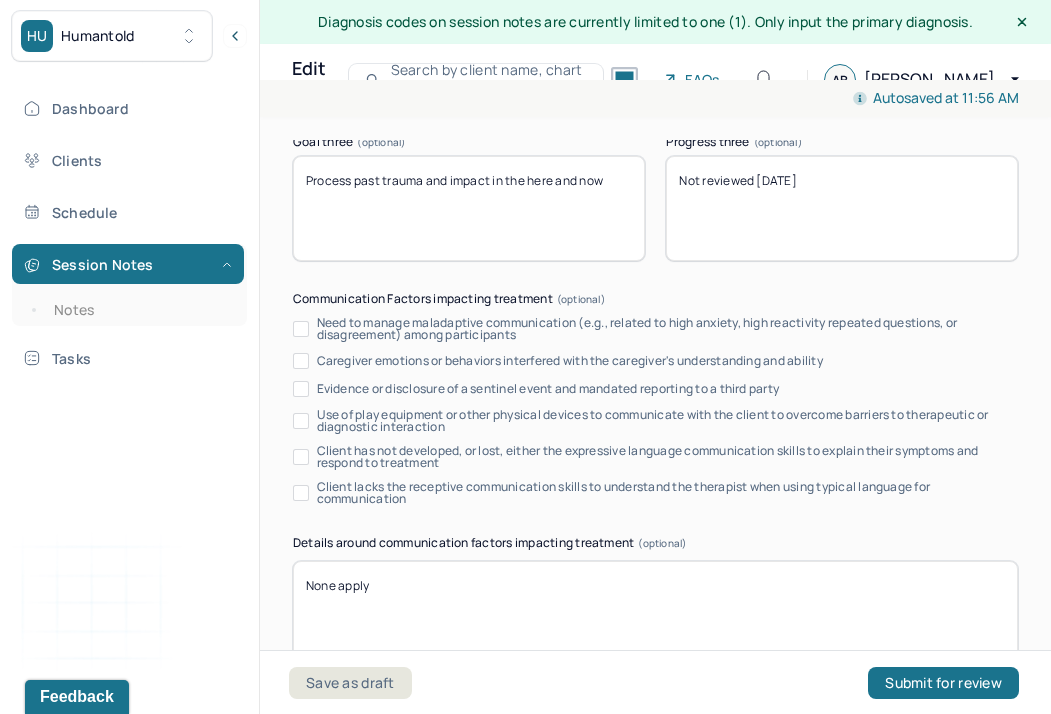 scroll, scrollTop: 4285, scrollLeft: 0, axis: vertical 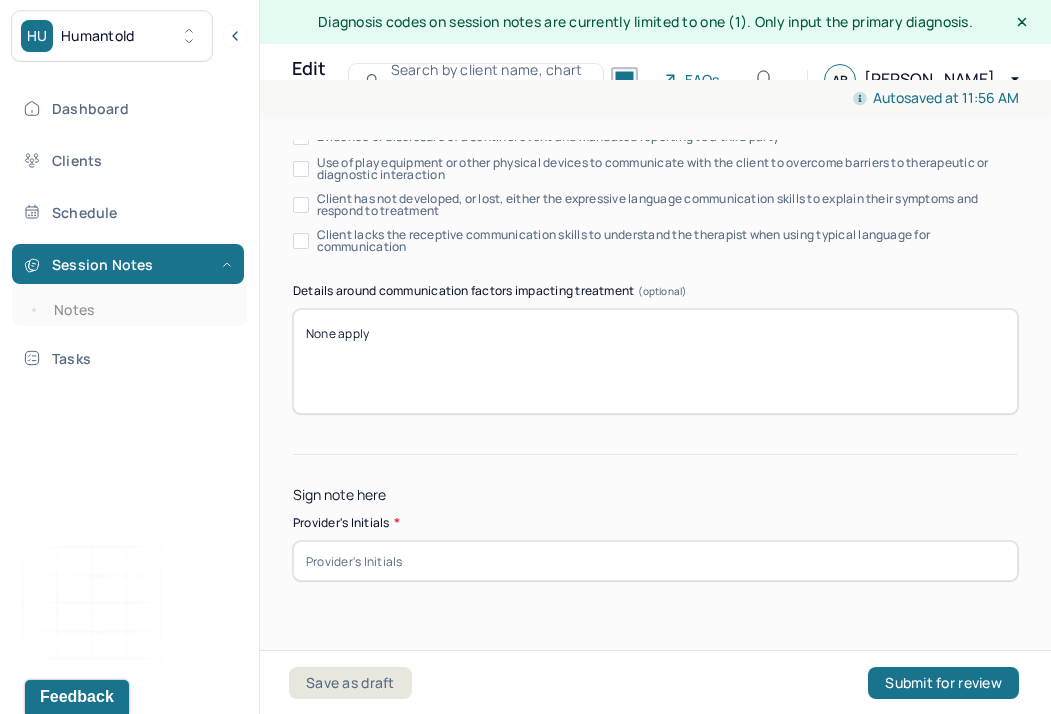 type on "progress - client engages in self care and notices improvements in her anxiety." 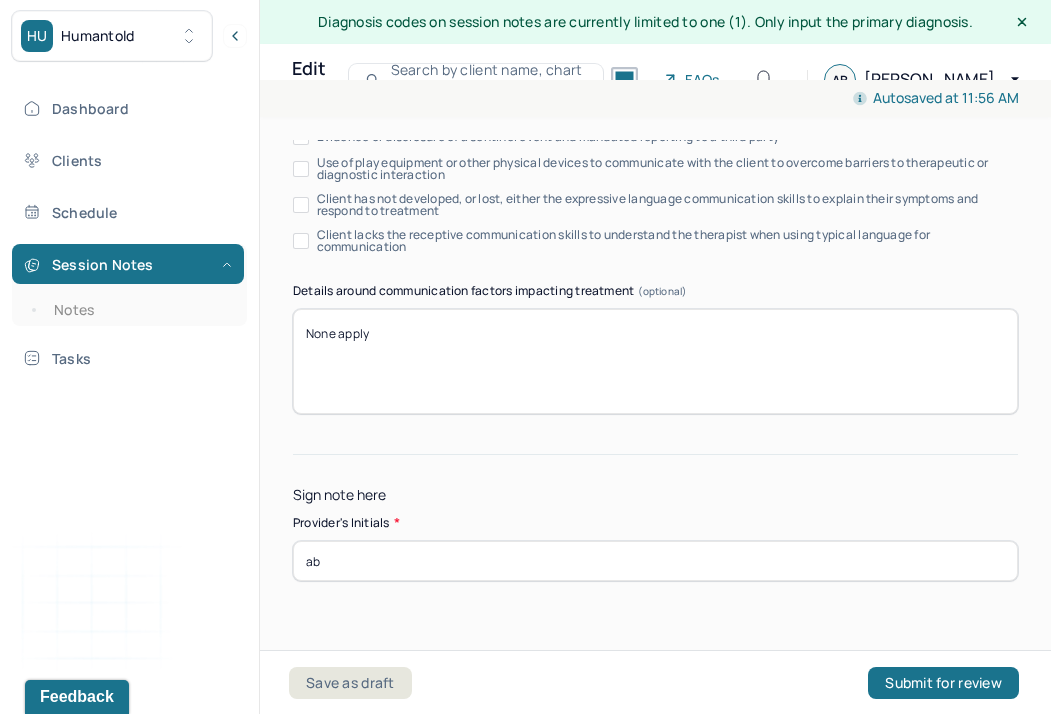type on "ab" 